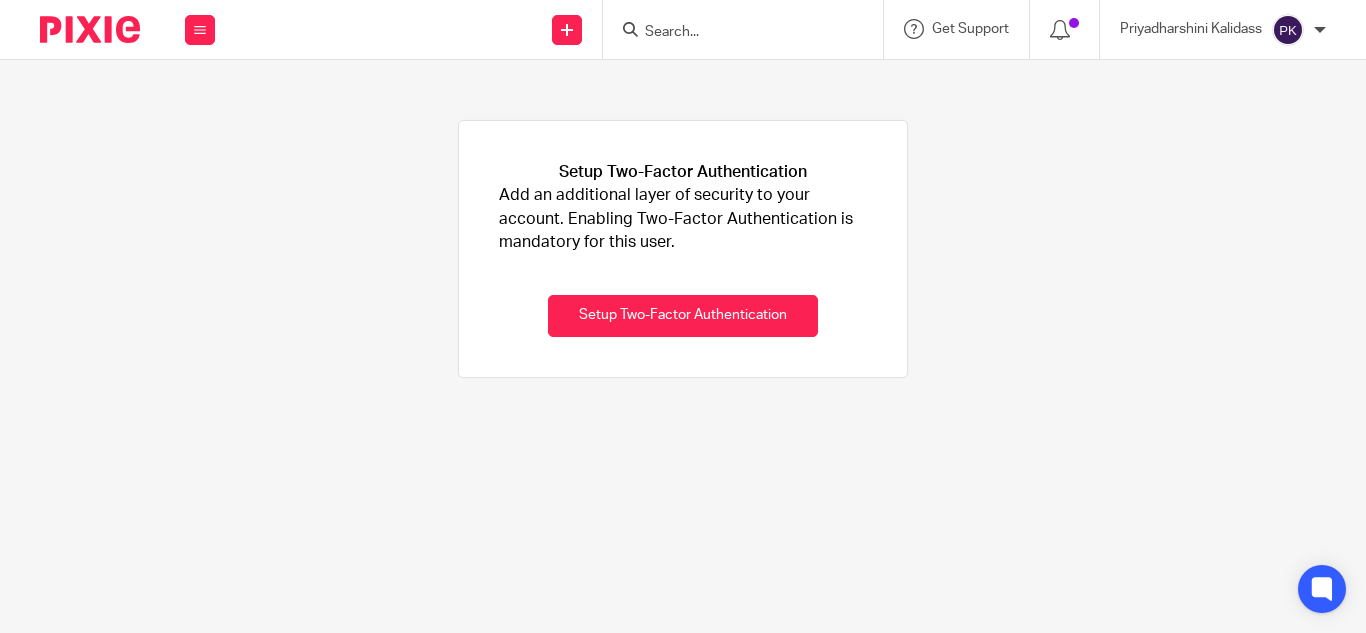 scroll, scrollTop: 0, scrollLeft: 0, axis: both 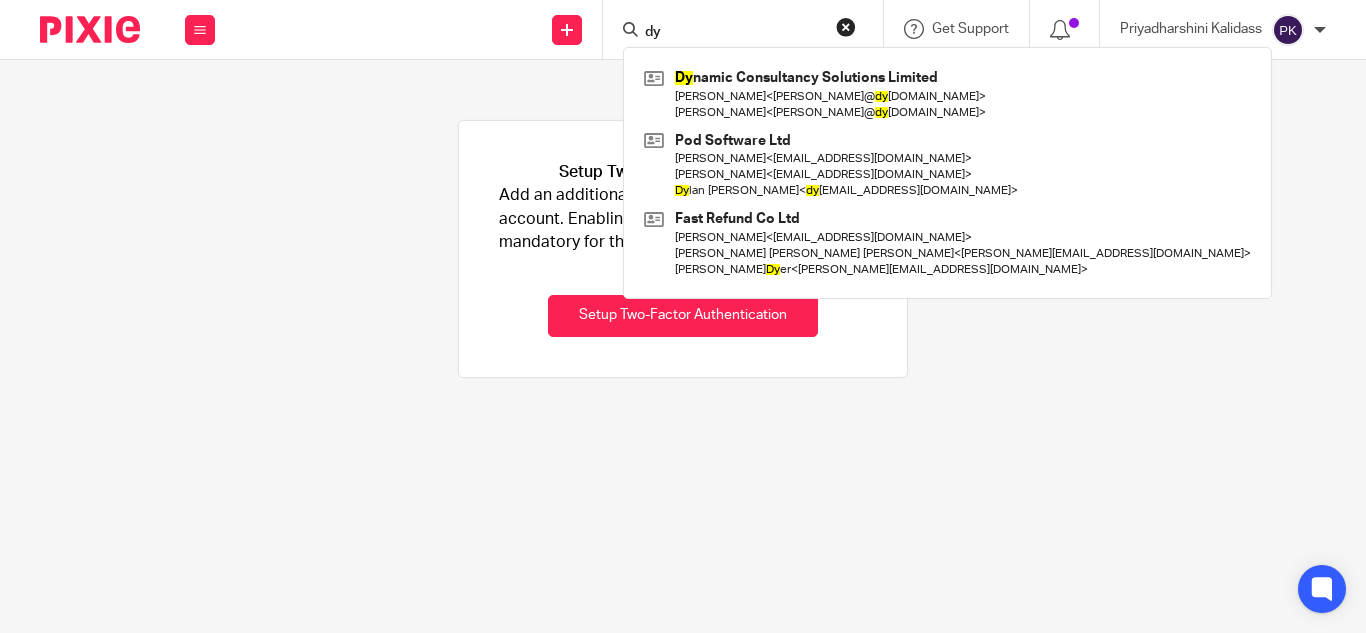 type on "d" 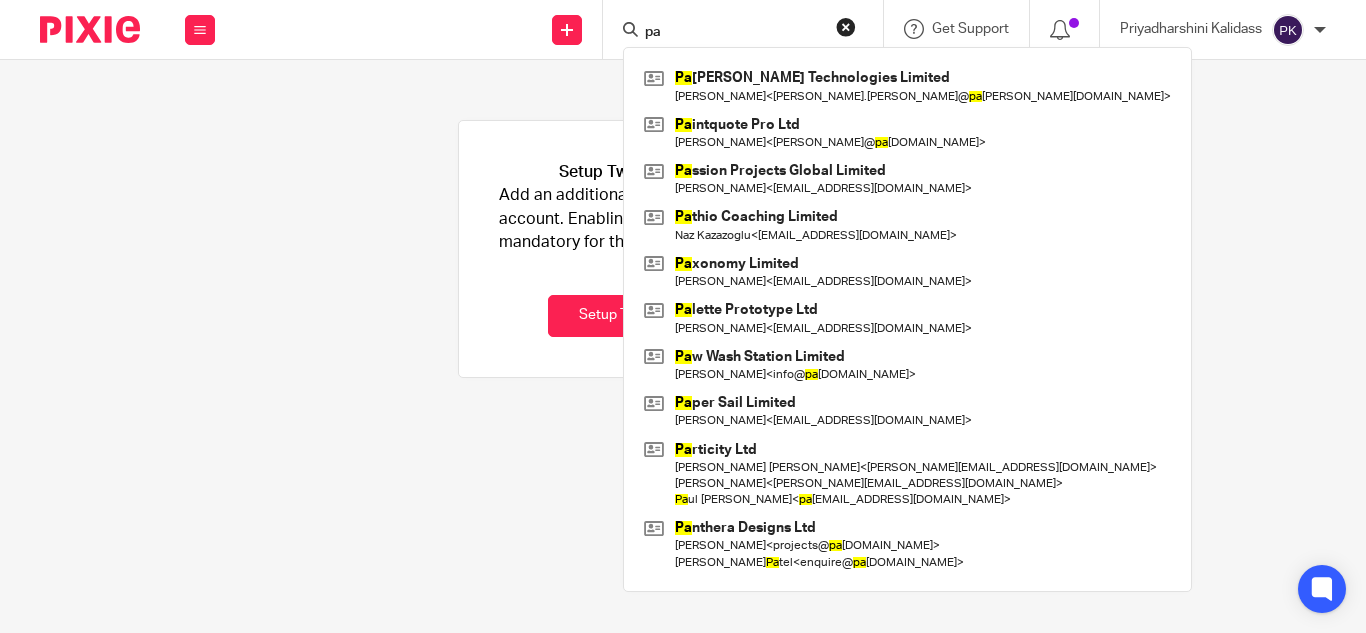 type on "p" 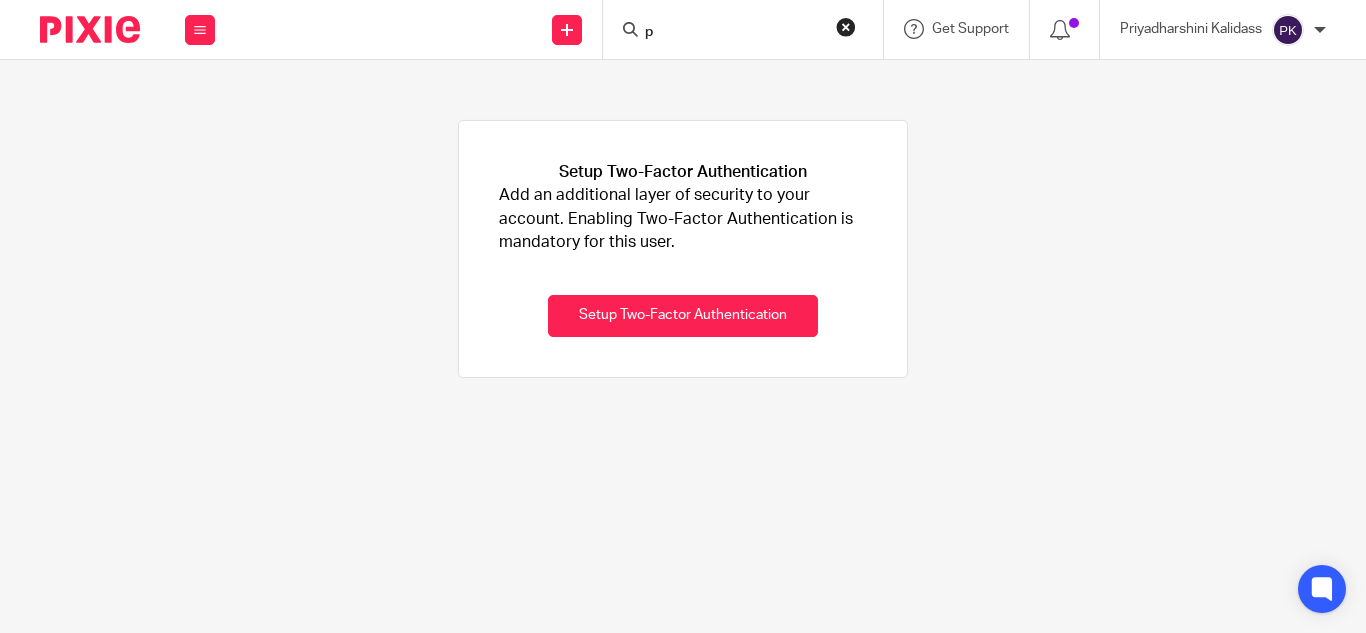 type 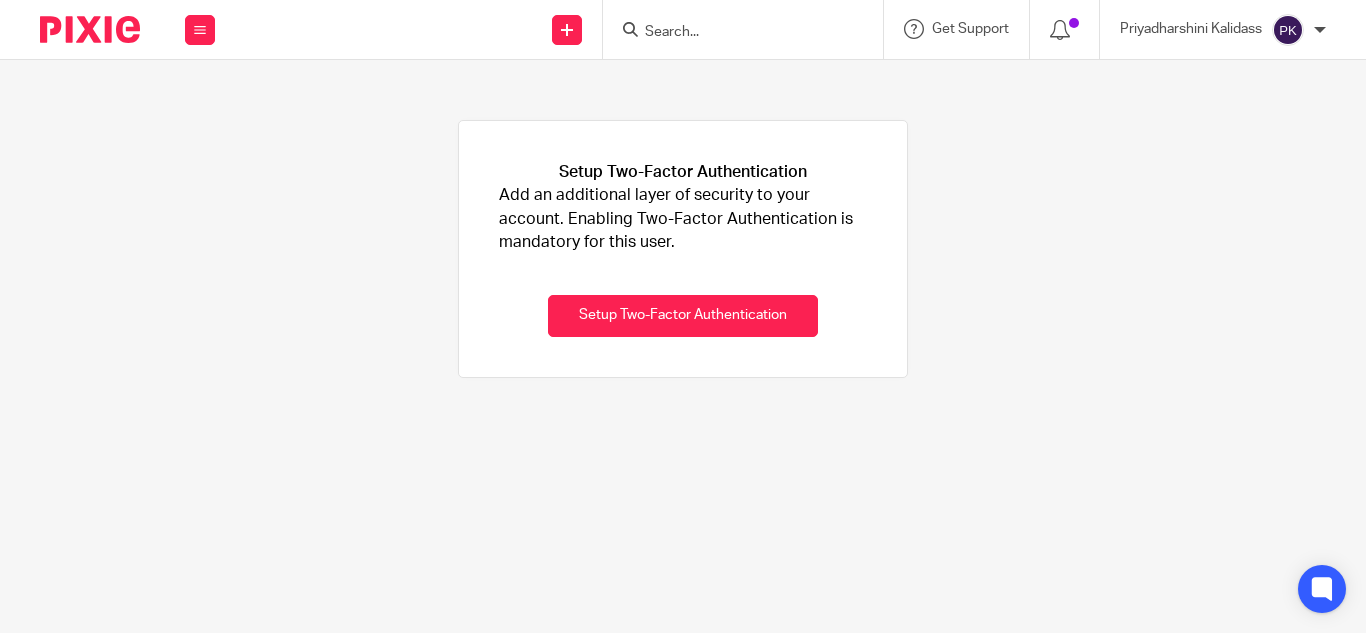 click at bounding box center [743, 29] 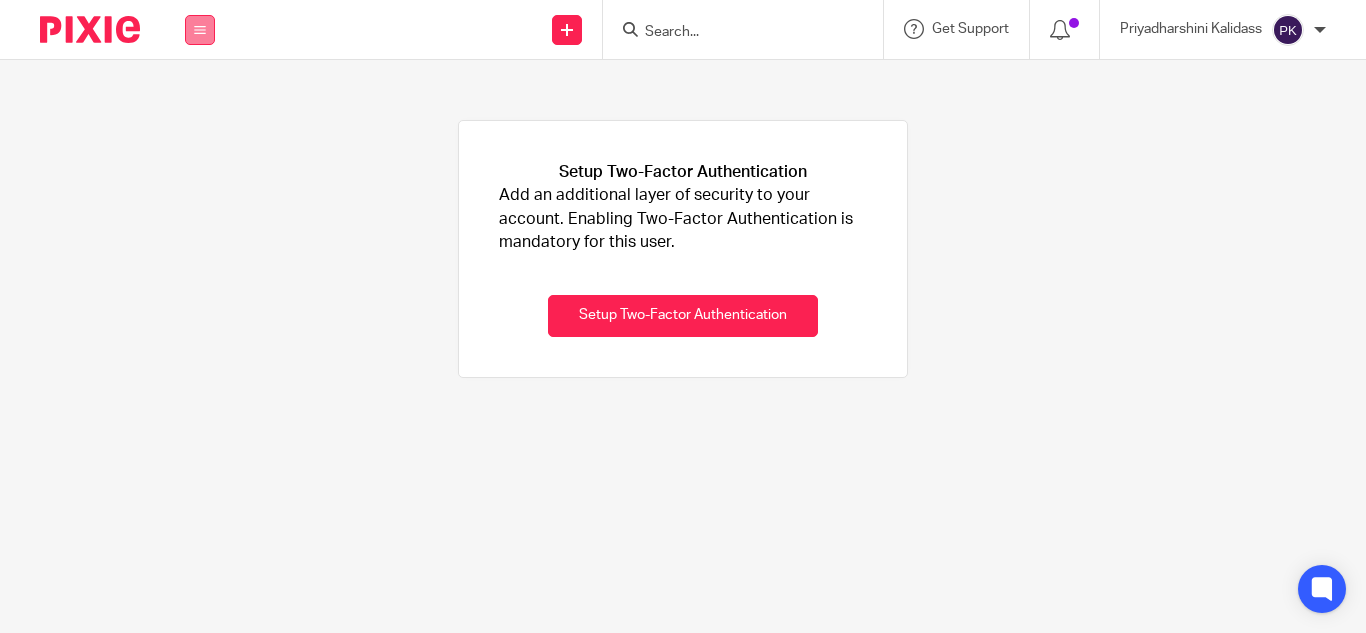 click at bounding box center [200, 30] 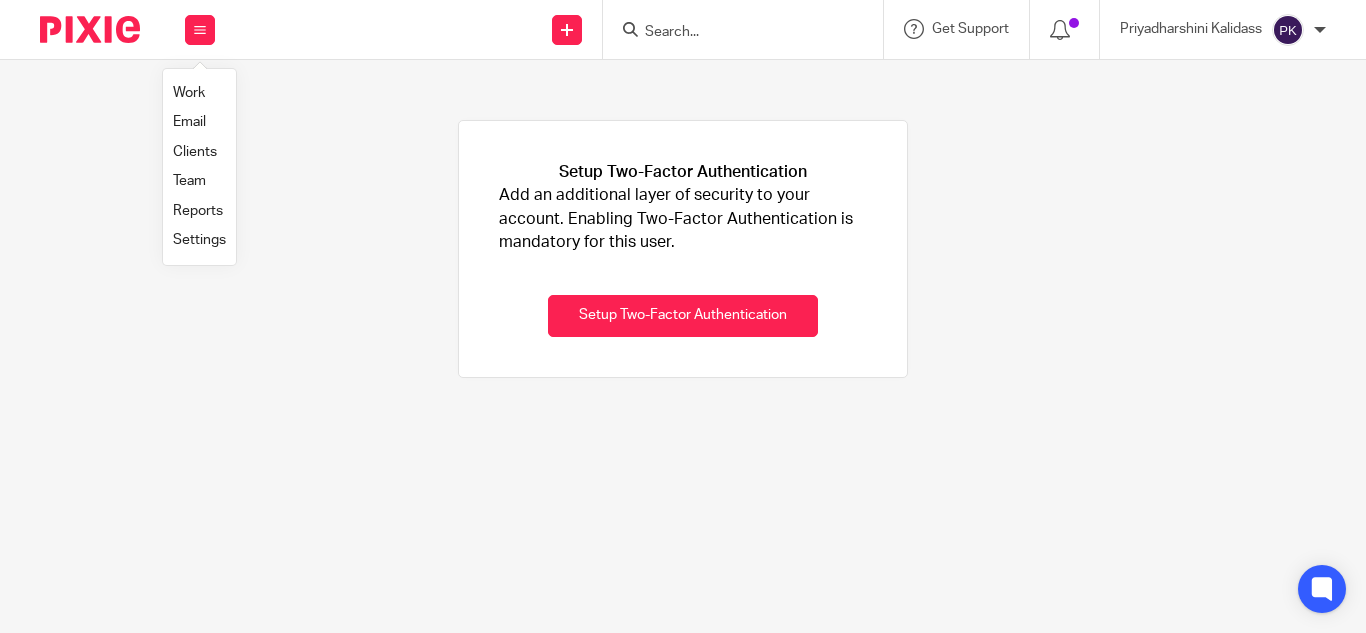 click on "Work" at bounding box center (189, 93) 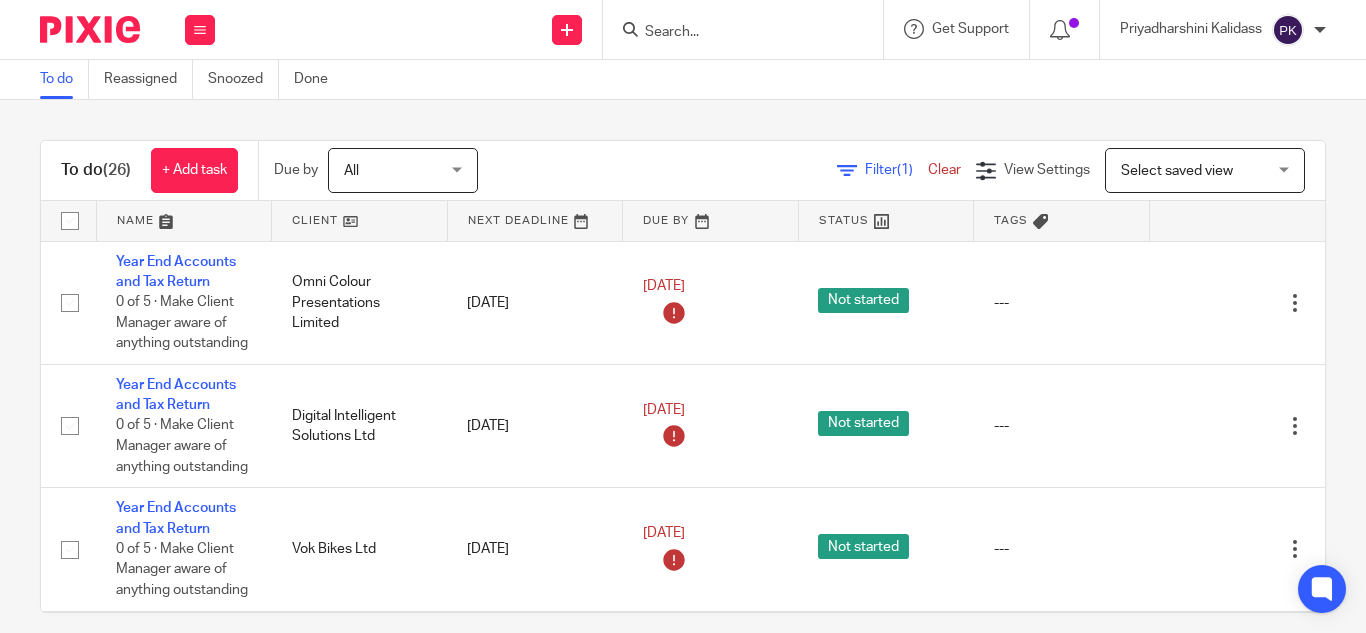 scroll, scrollTop: 0, scrollLeft: 0, axis: both 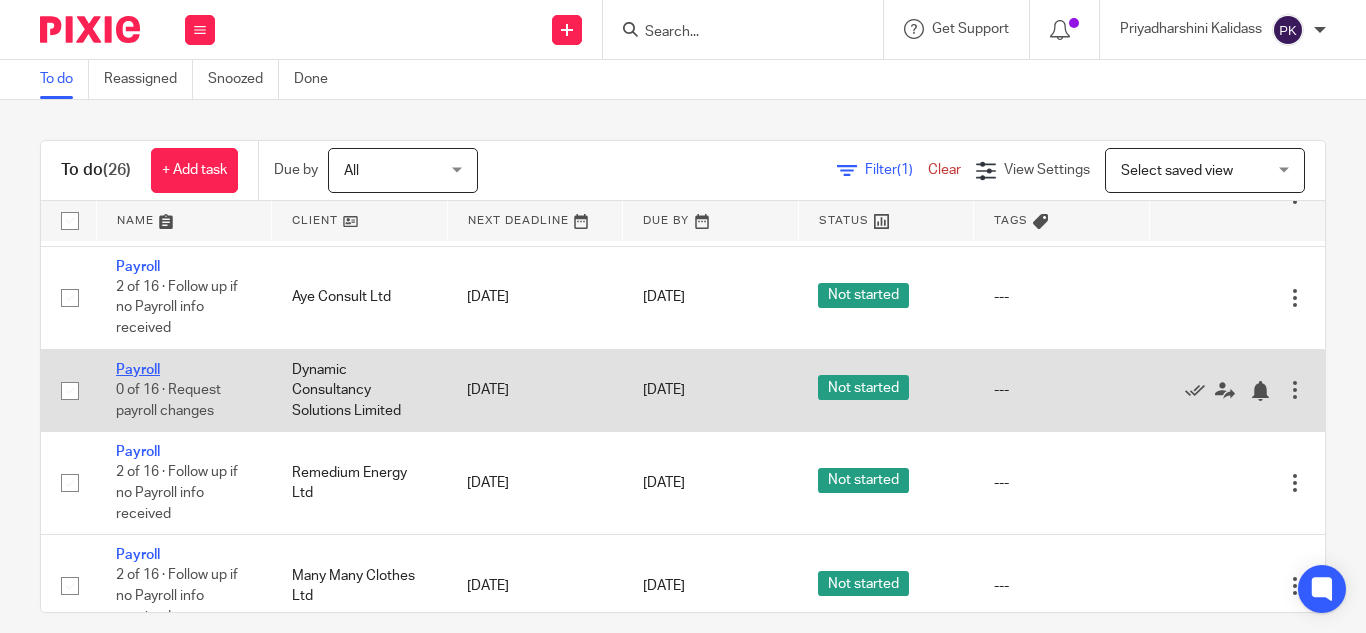 click on "Payroll" at bounding box center (138, 370) 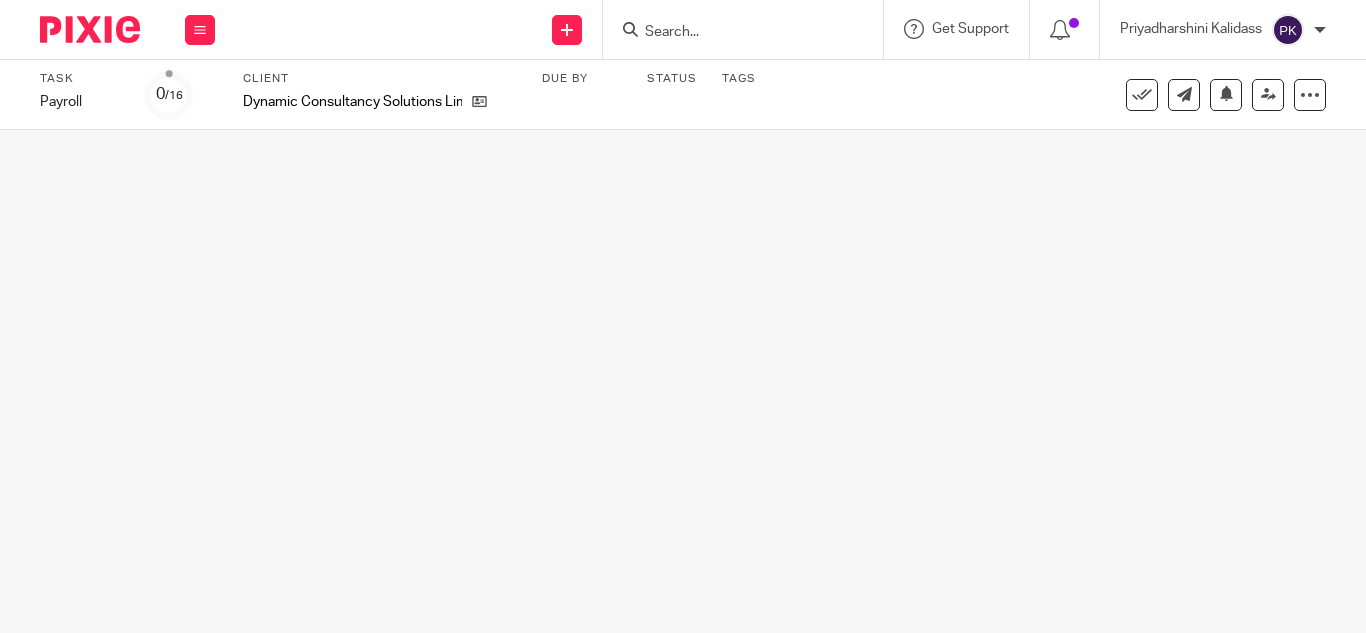 scroll, scrollTop: 0, scrollLeft: 0, axis: both 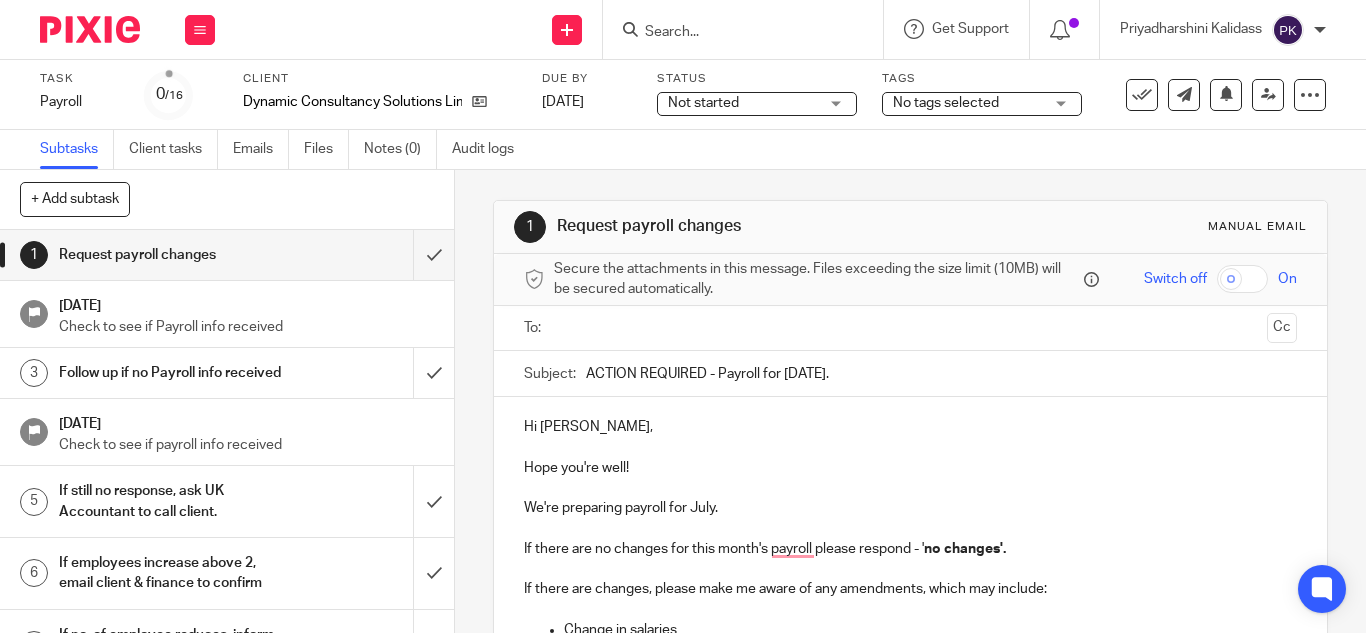 click at bounding box center (909, 328) 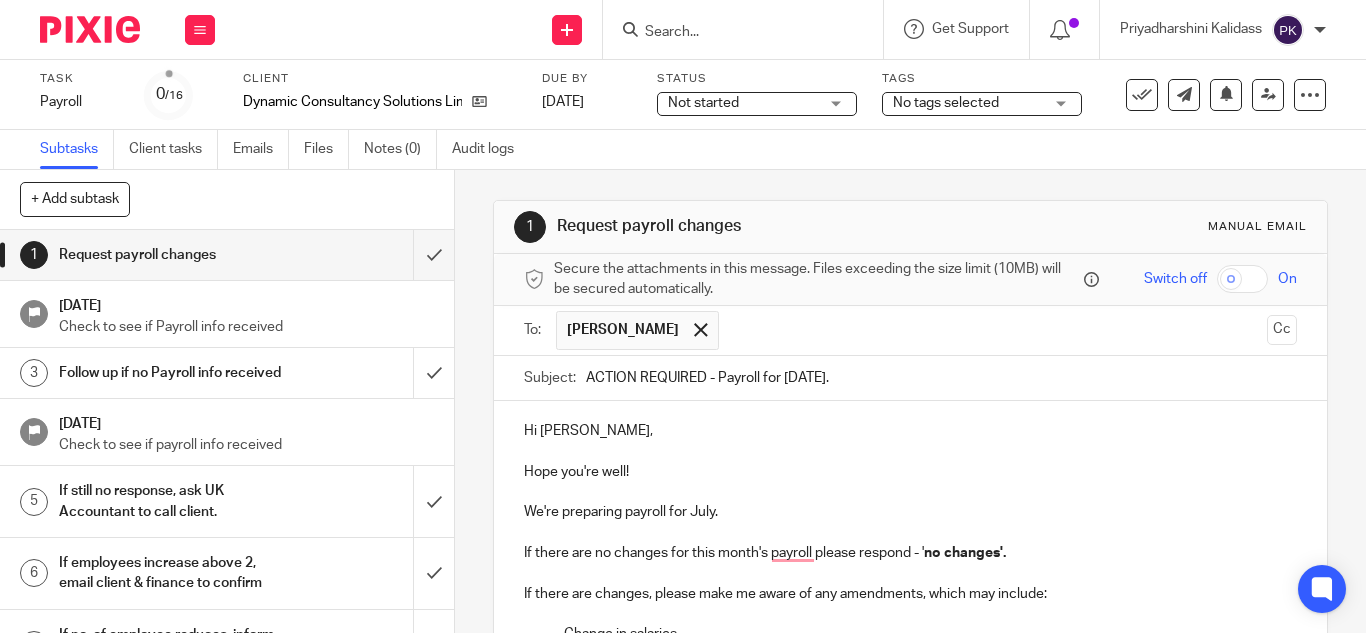 click at bounding box center (994, 330) 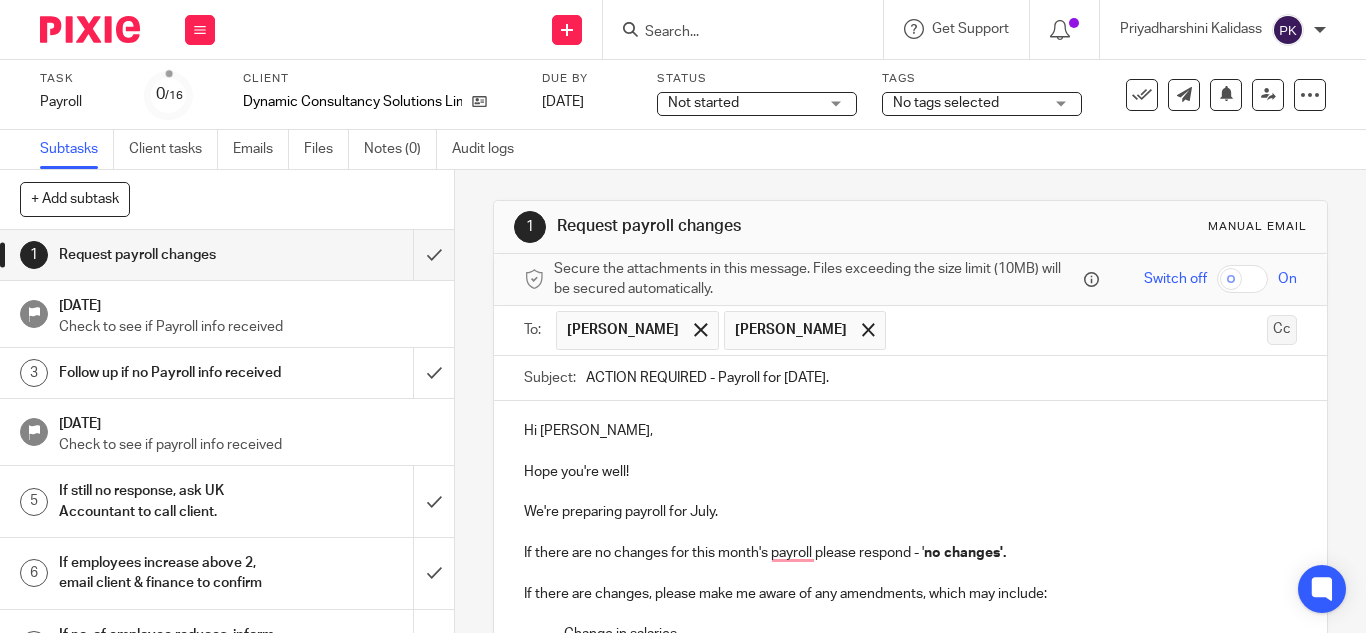 click on "Cc" at bounding box center [1282, 330] 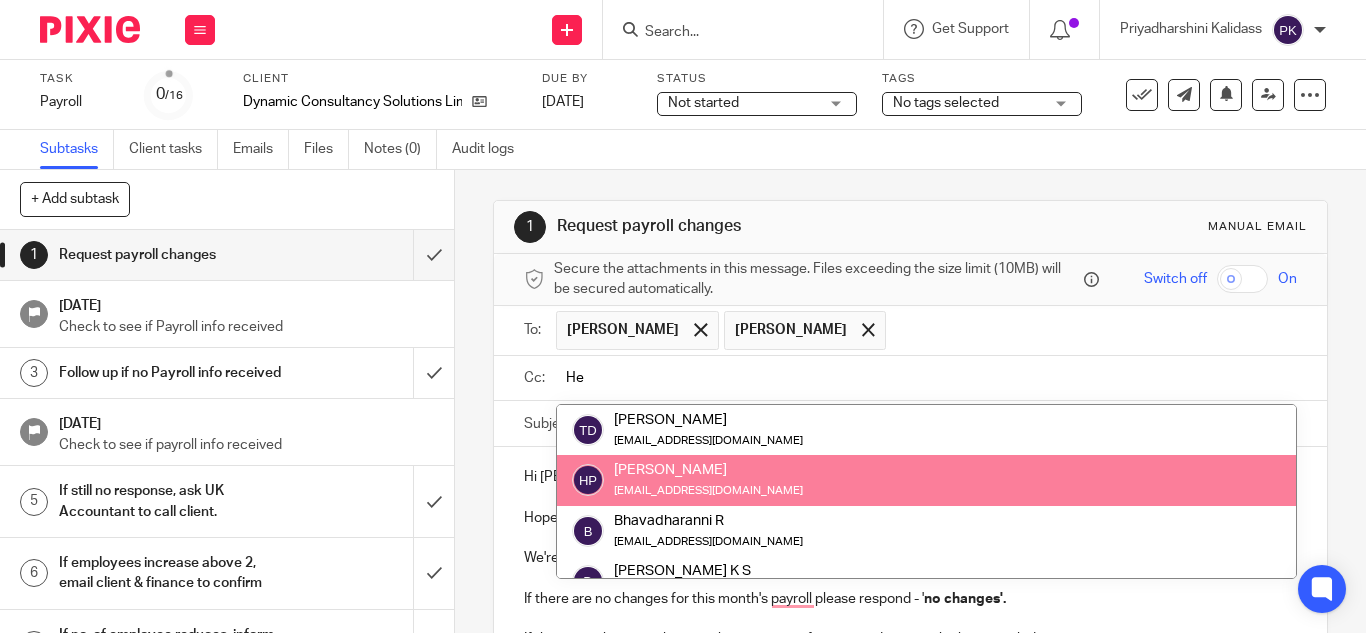 type on "He" 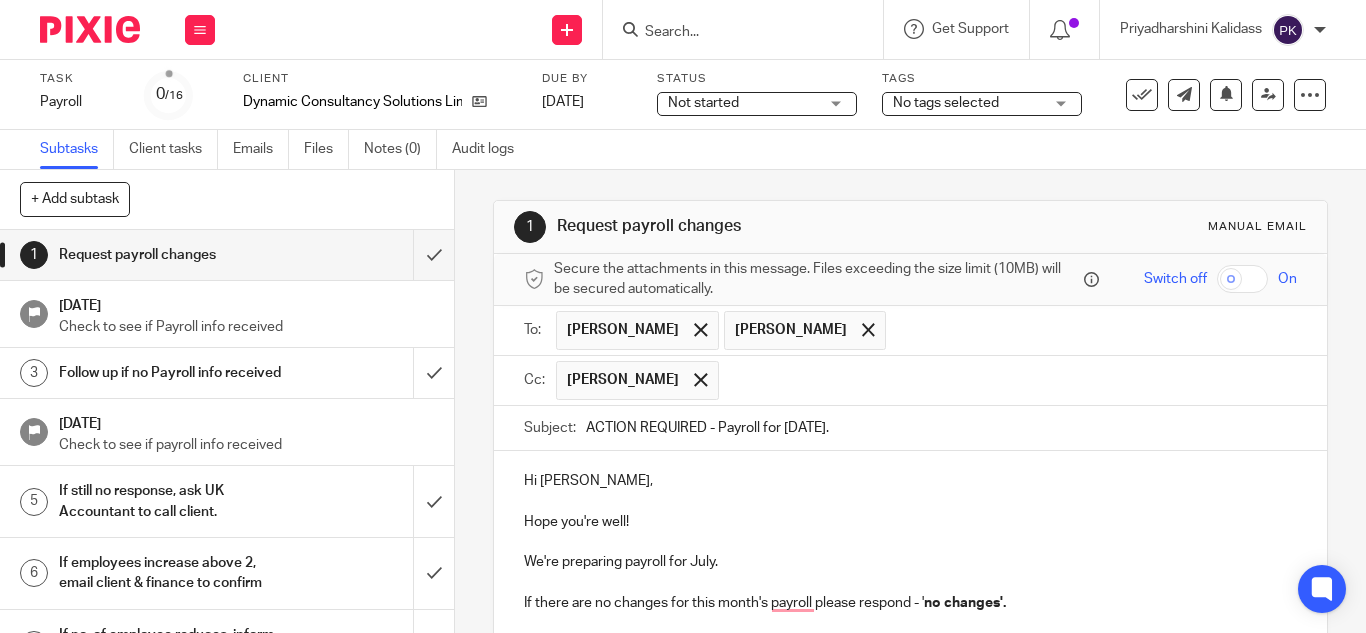 click at bounding box center [1009, 380] 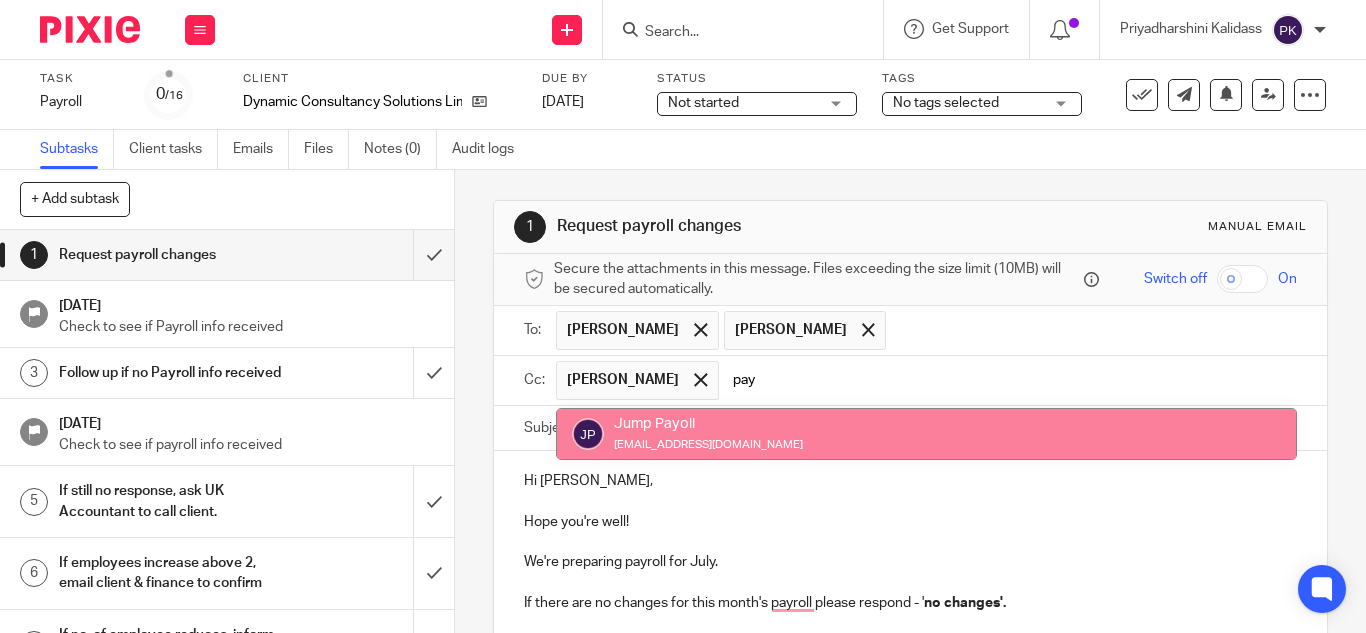 type on "pay" 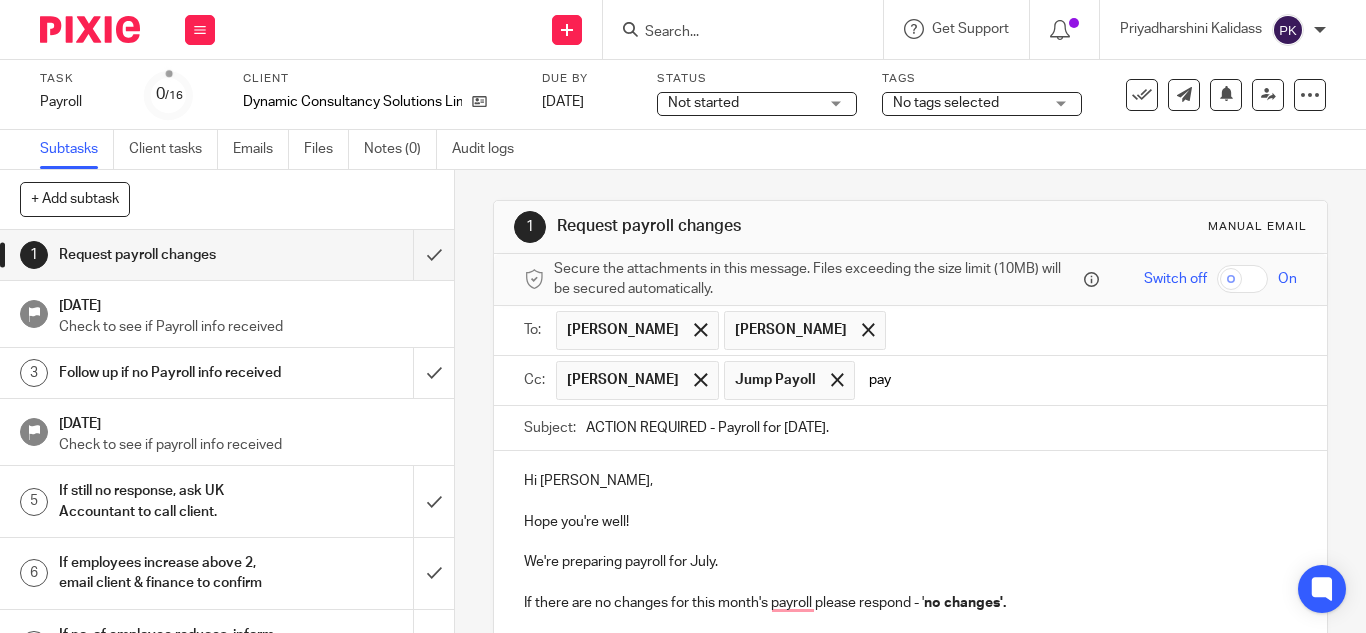 type 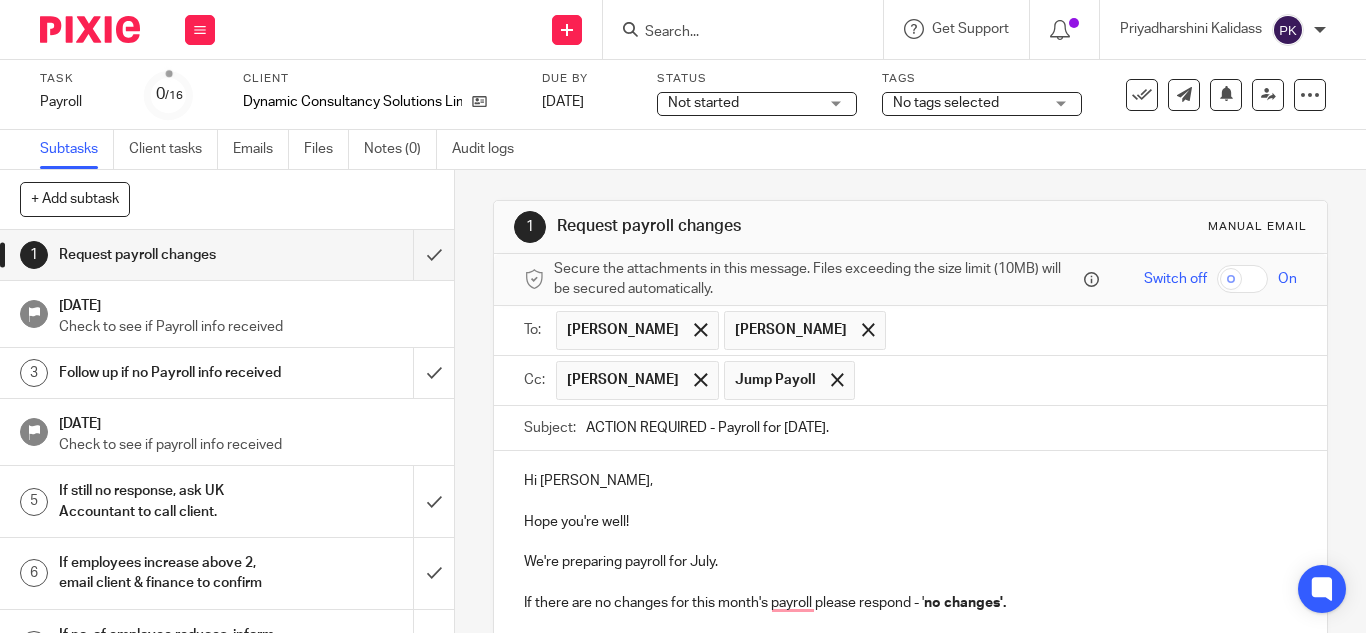 click on "Hi Jamie," at bounding box center [910, 481] 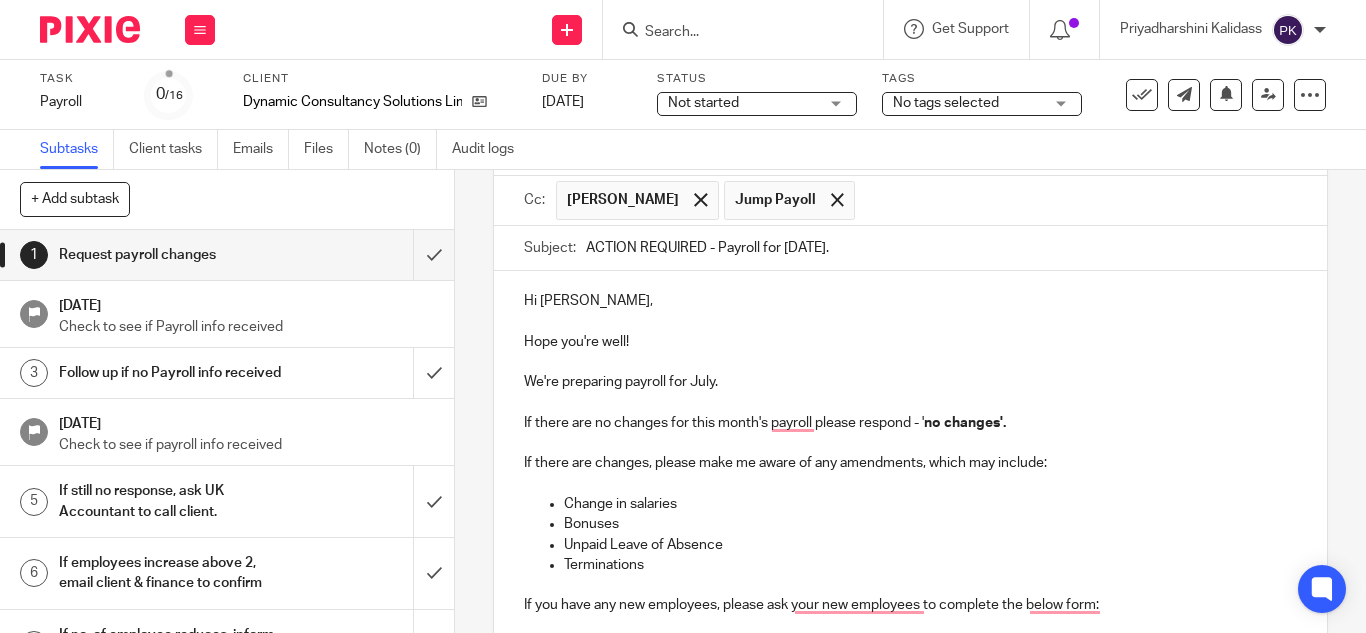 scroll, scrollTop: 181, scrollLeft: 0, axis: vertical 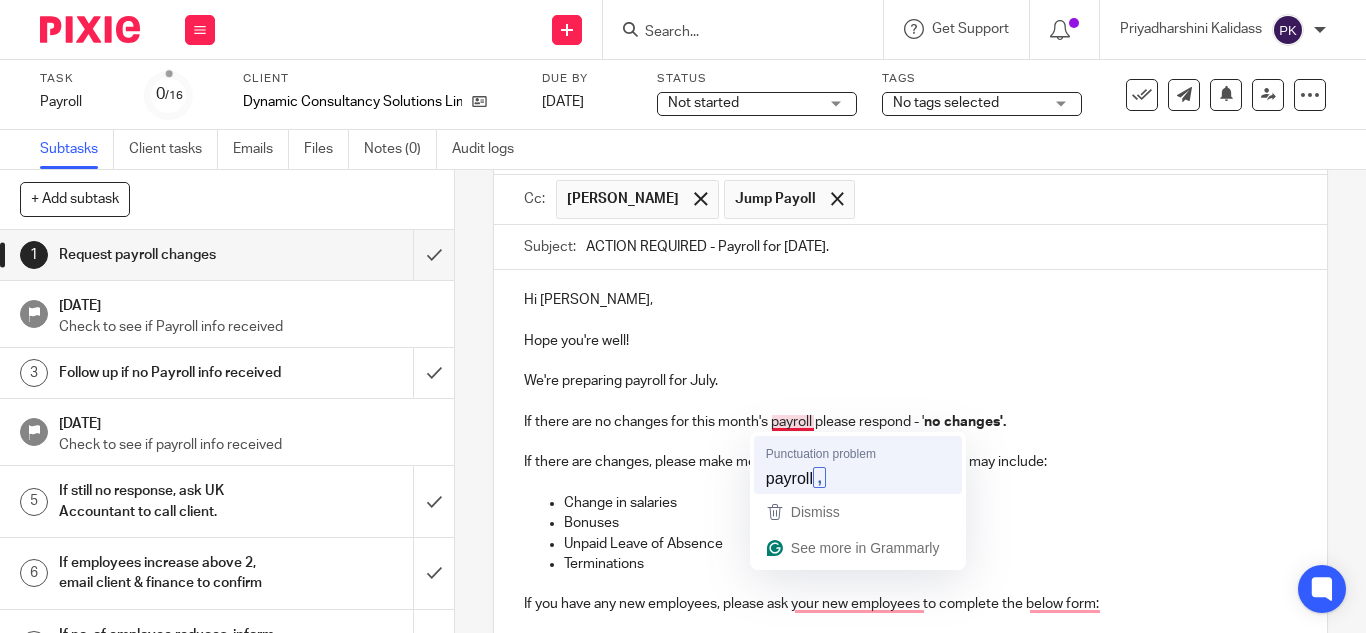 type 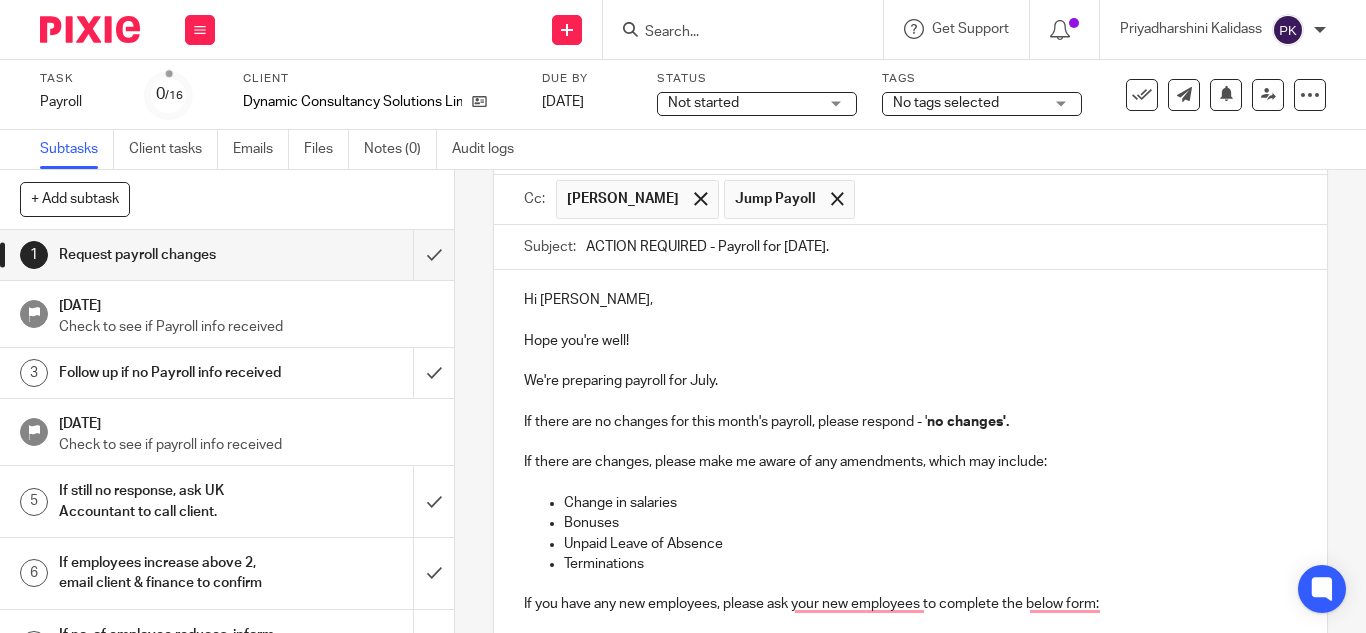 scroll, scrollTop: 378, scrollLeft: 0, axis: vertical 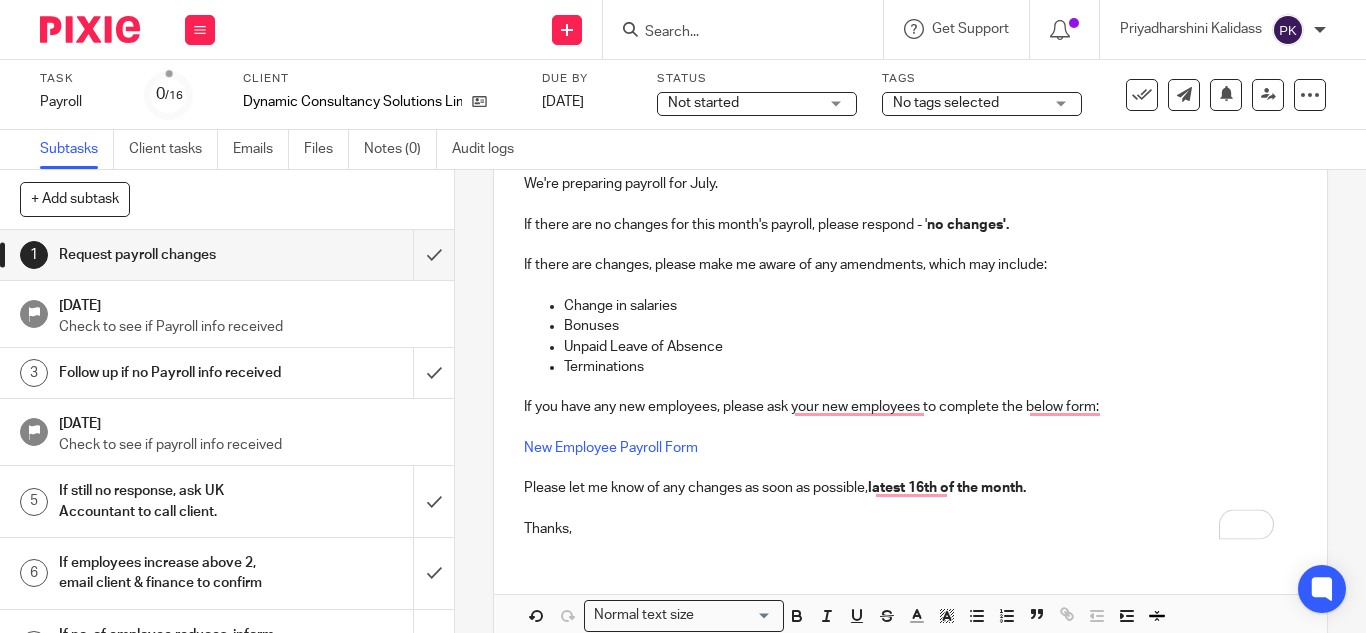 click on "If you have any new employees, please ask your new employees to complete the below form:  New Employee Payroll Form" at bounding box center [910, 427] 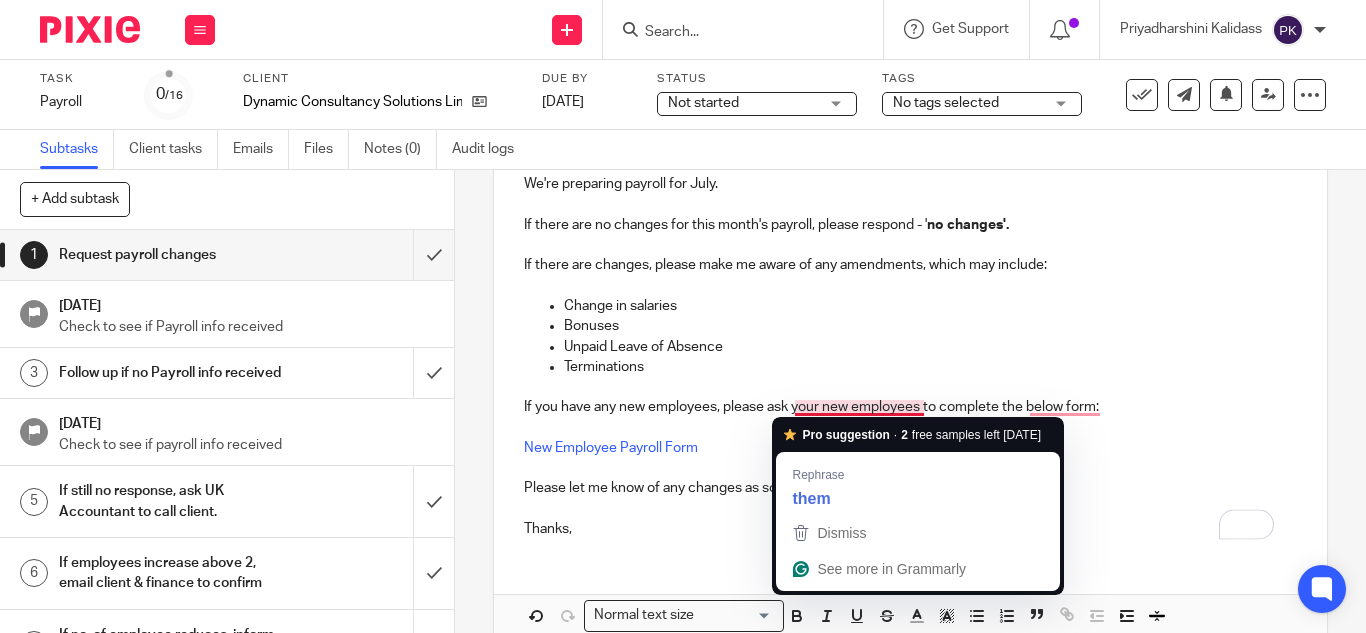 click on "If you have any new employees, please ask your new employees to complete the below form:  New Employee Payroll Form" at bounding box center (910, 427) 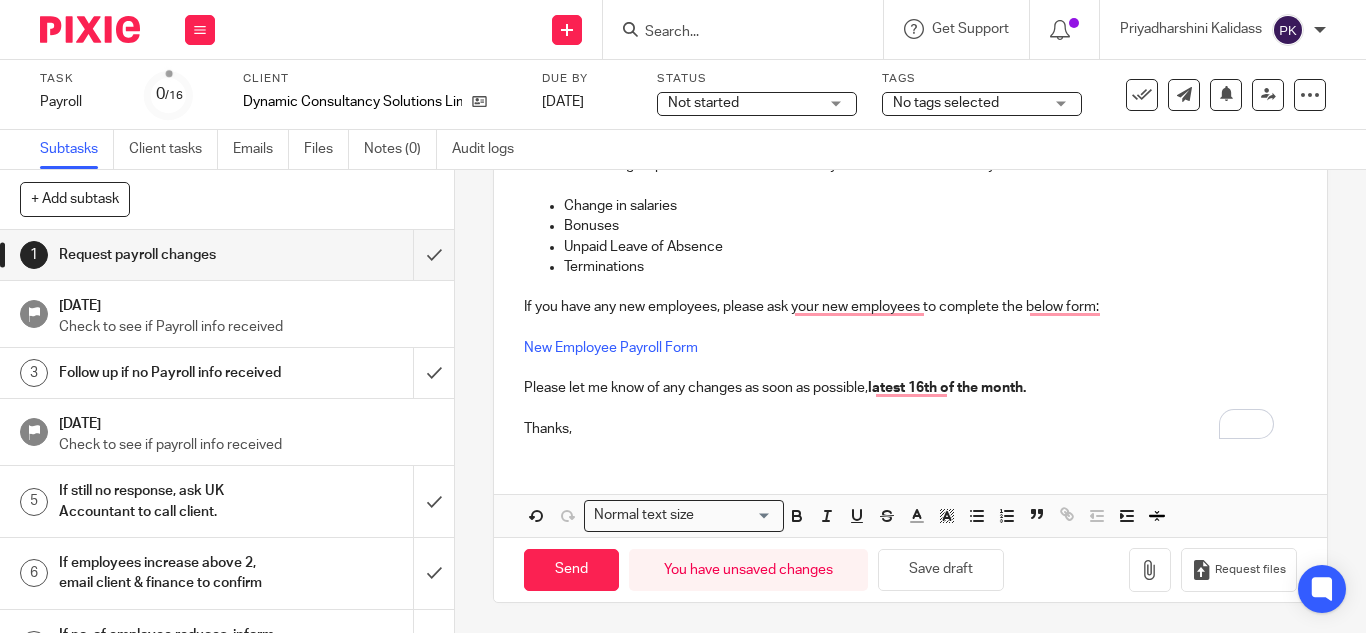 scroll, scrollTop: 0, scrollLeft: 0, axis: both 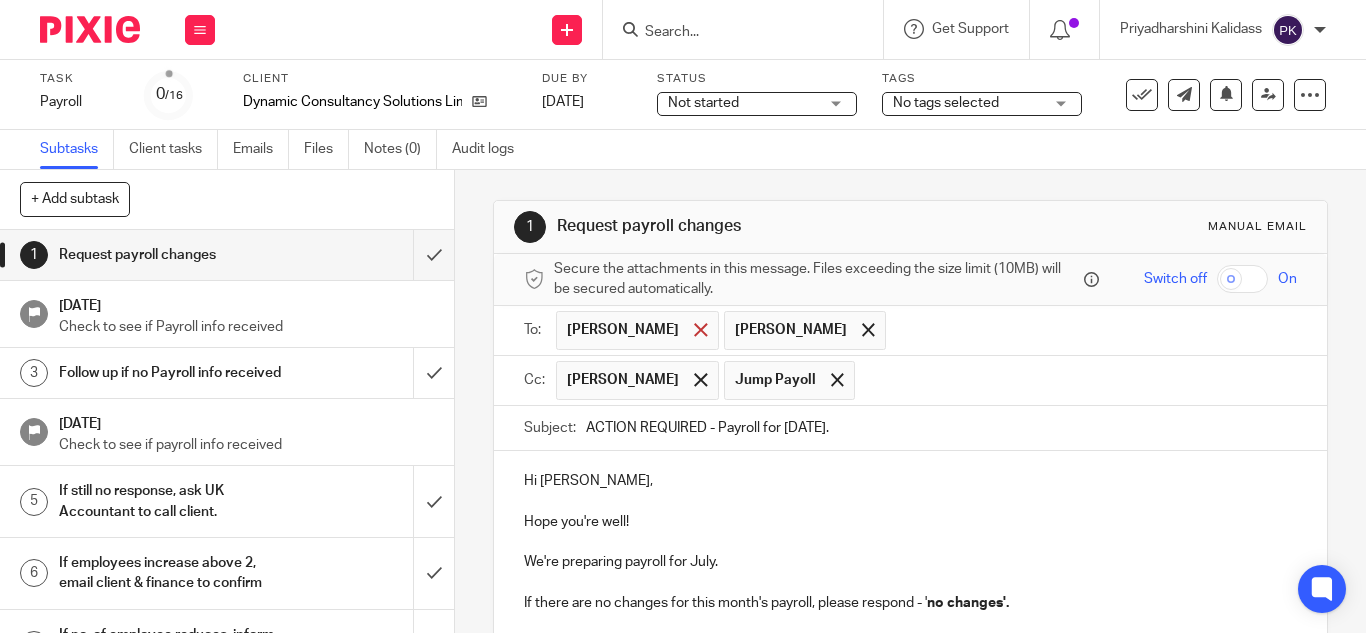click at bounding box center [700, 329] 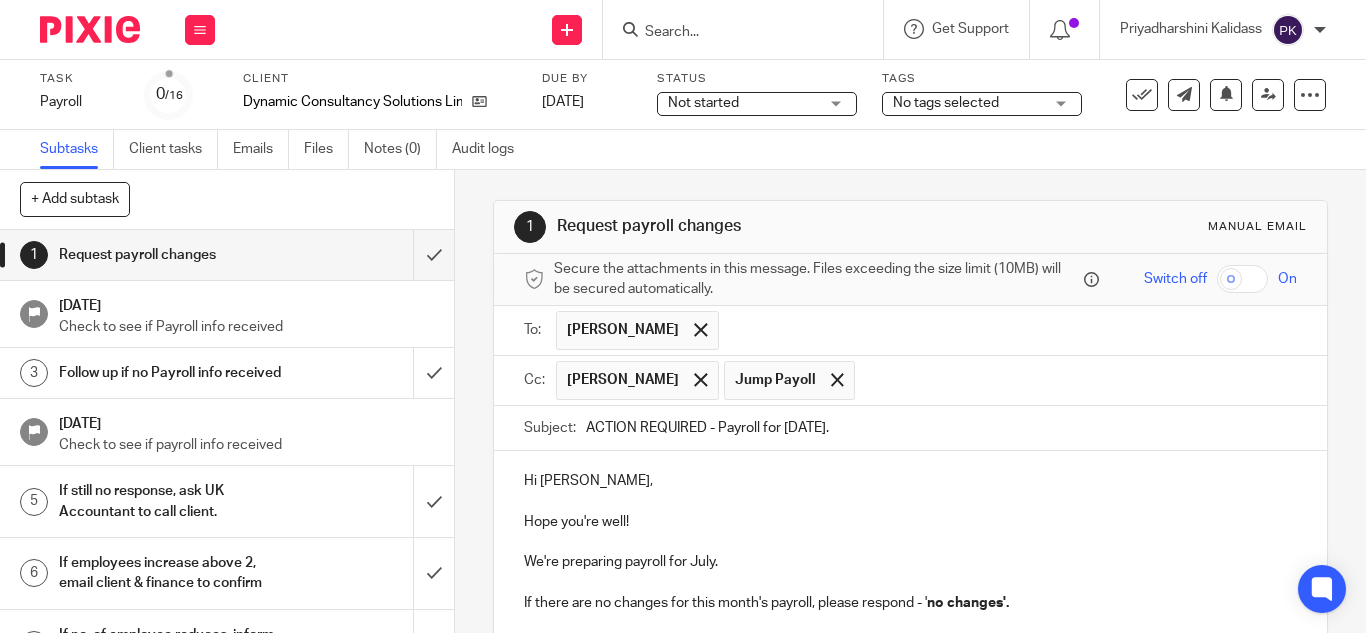click at bounding box center [1009, 330] 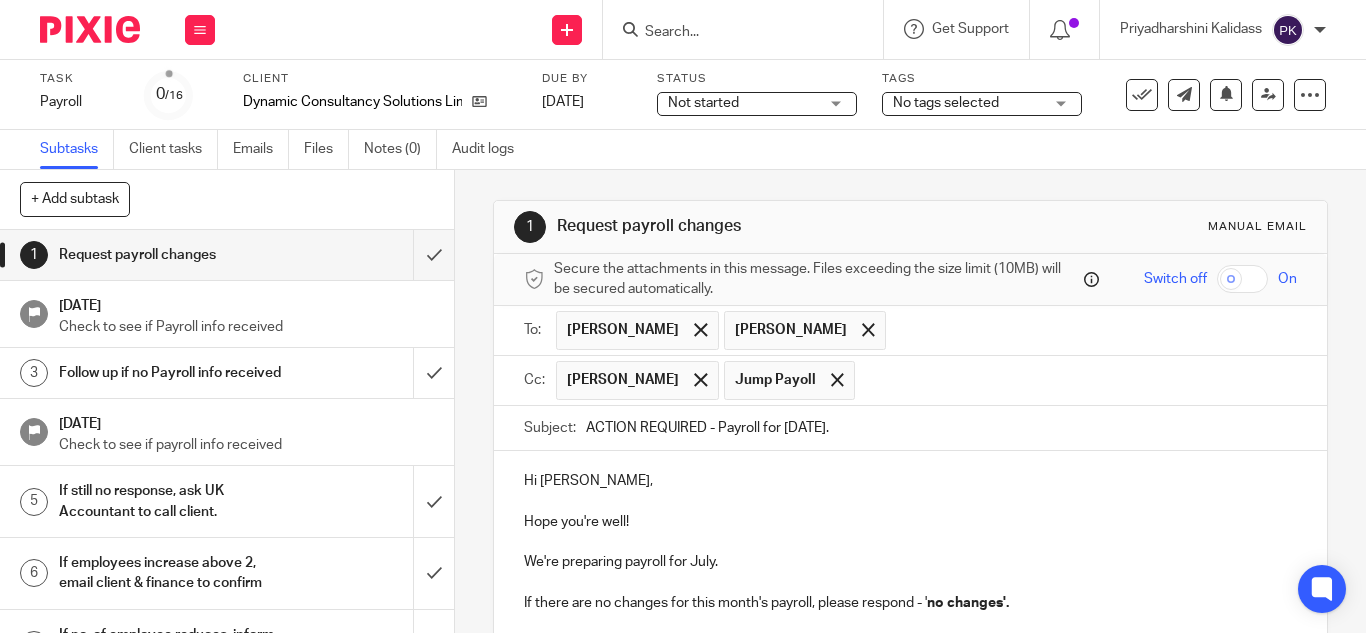 click on "Secure the attachments in this message. Files exceeding the size limit (10MB) will be secured automatically." at bounding box center (816, 279) 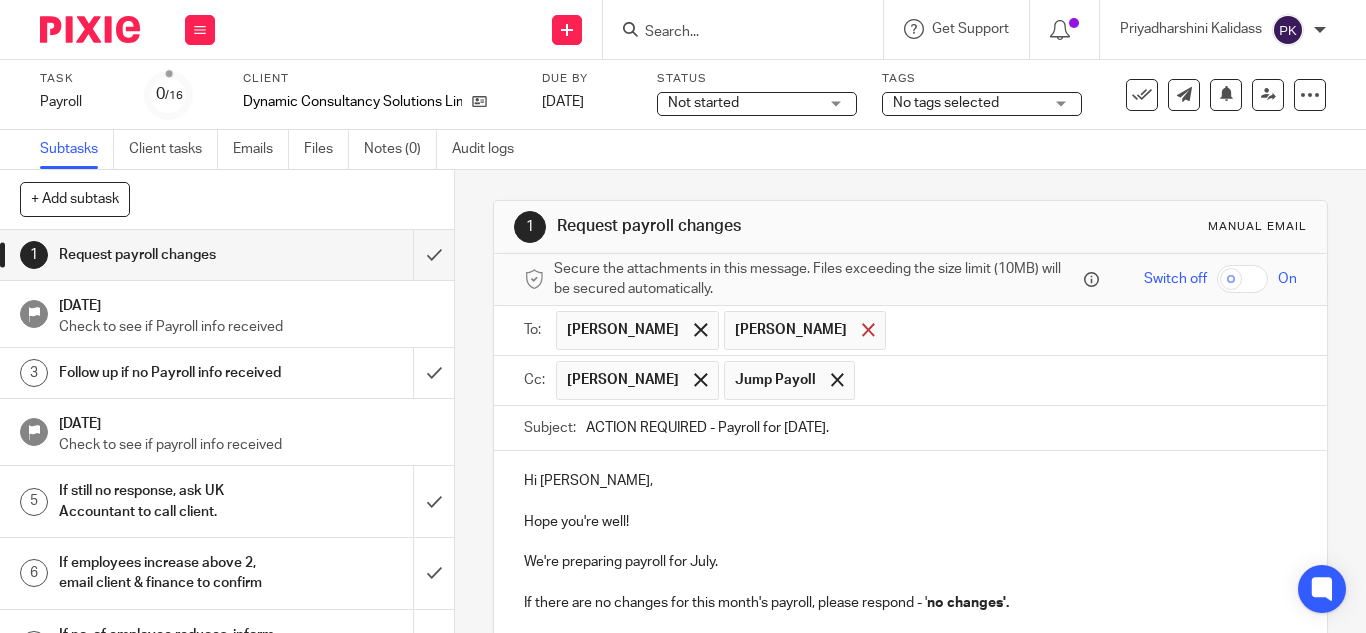 click at bounding box center (868, 329) 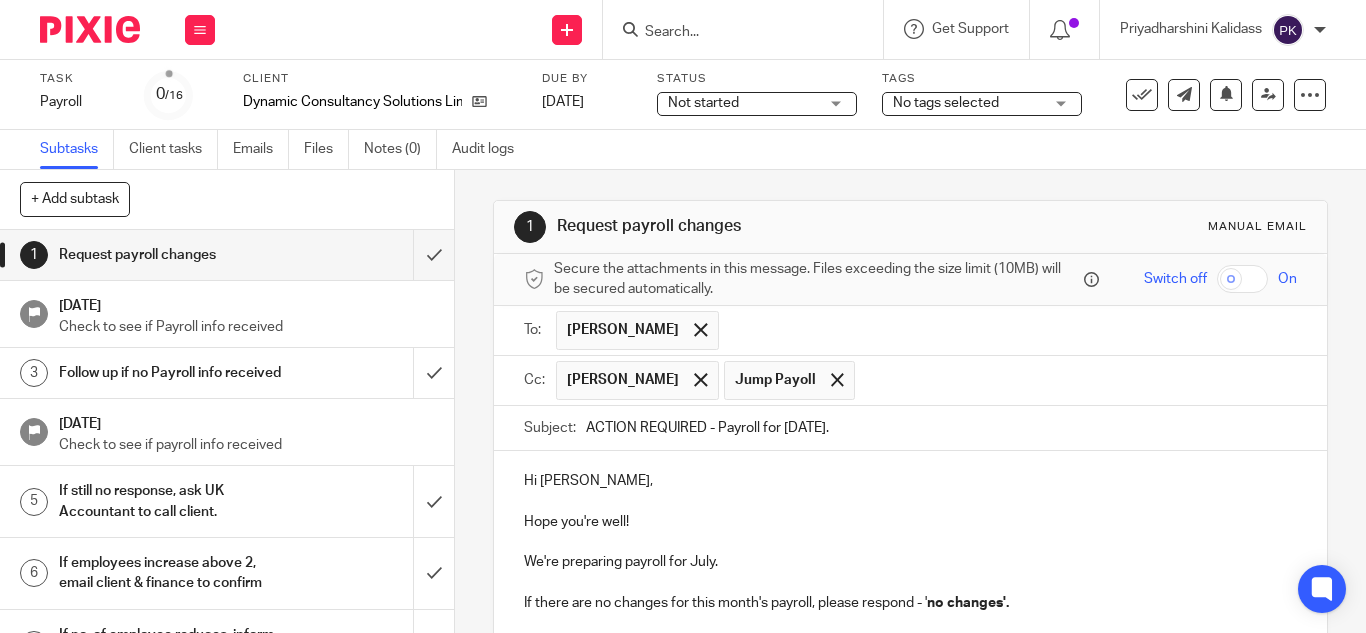 click at bounding box center [1009, 330] 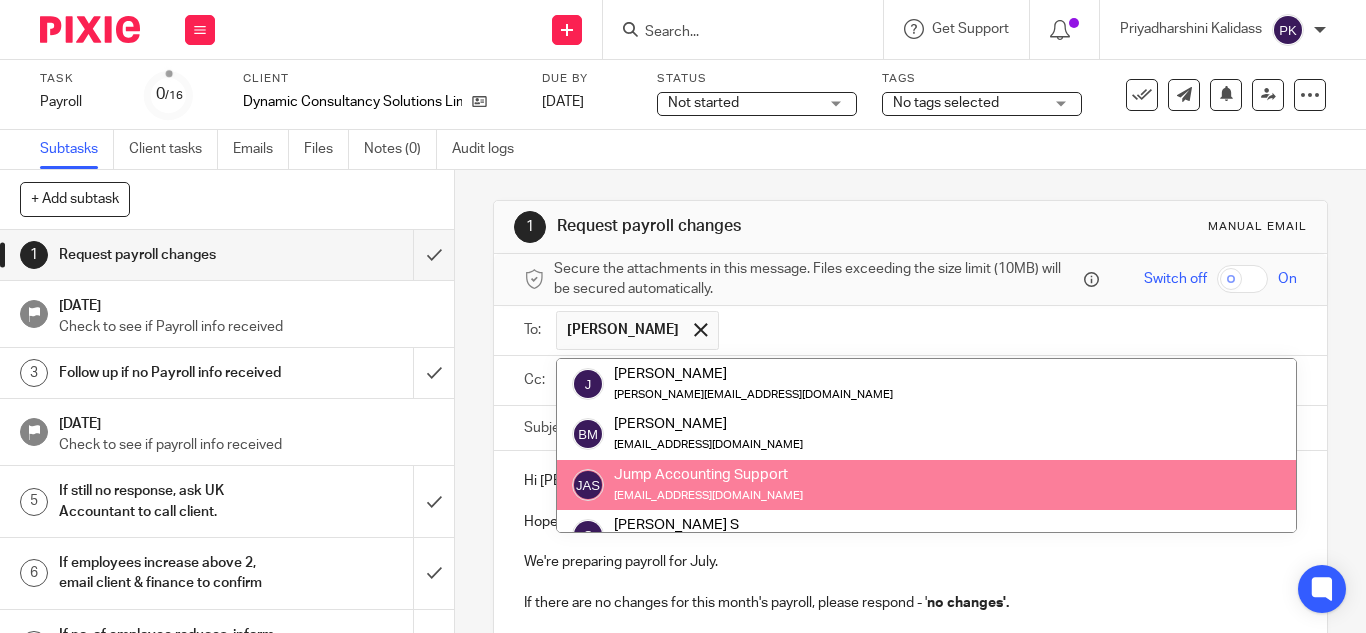 scroll, scrollTop: 100, scrollLeft: 0, axis: vertical 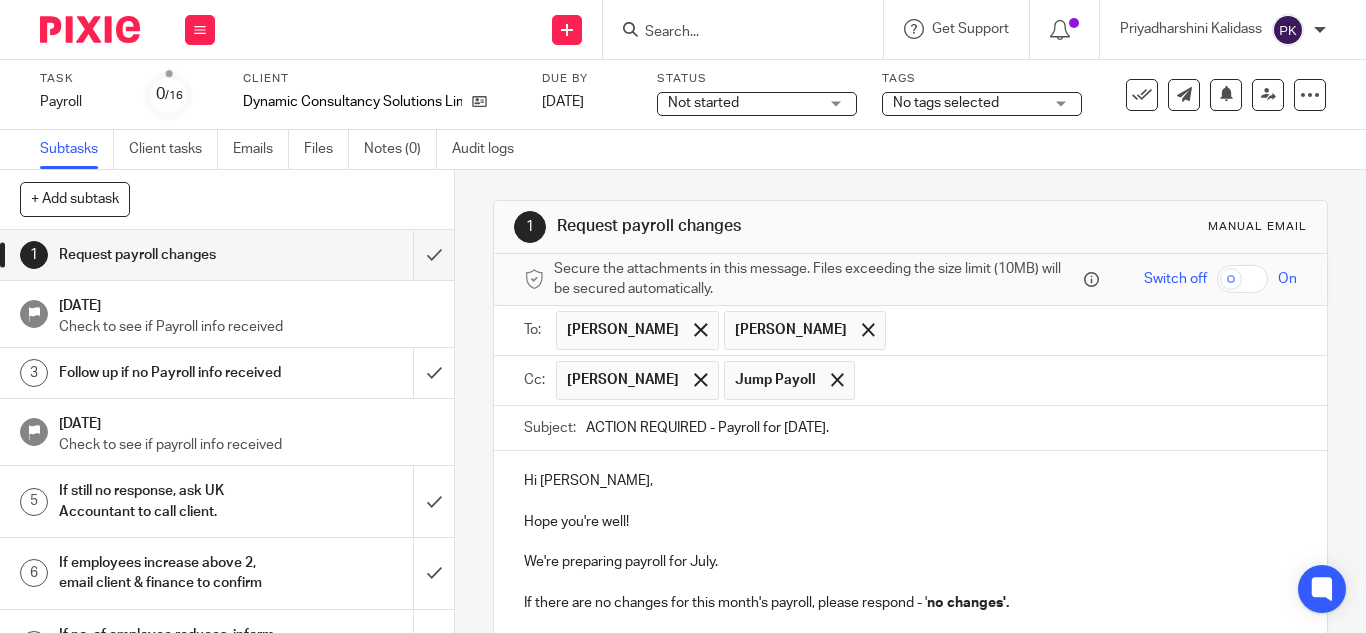 click at bounding box center [910, 583] 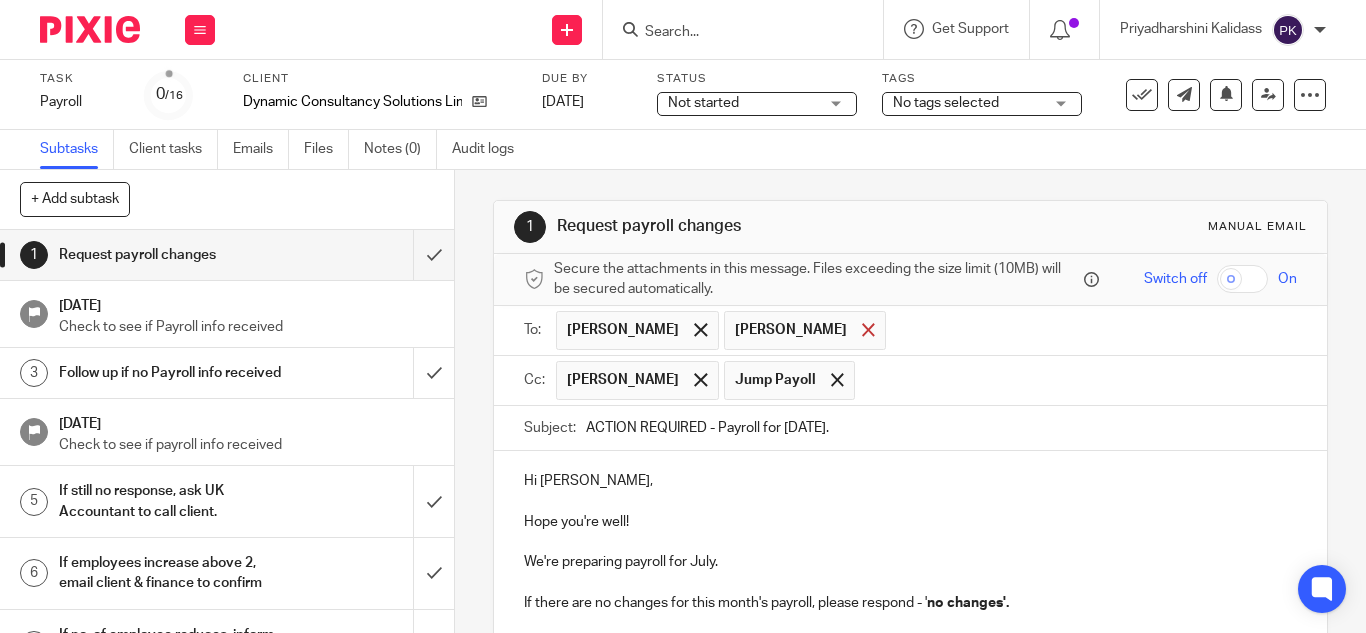 click at bounding box center [868, 330] 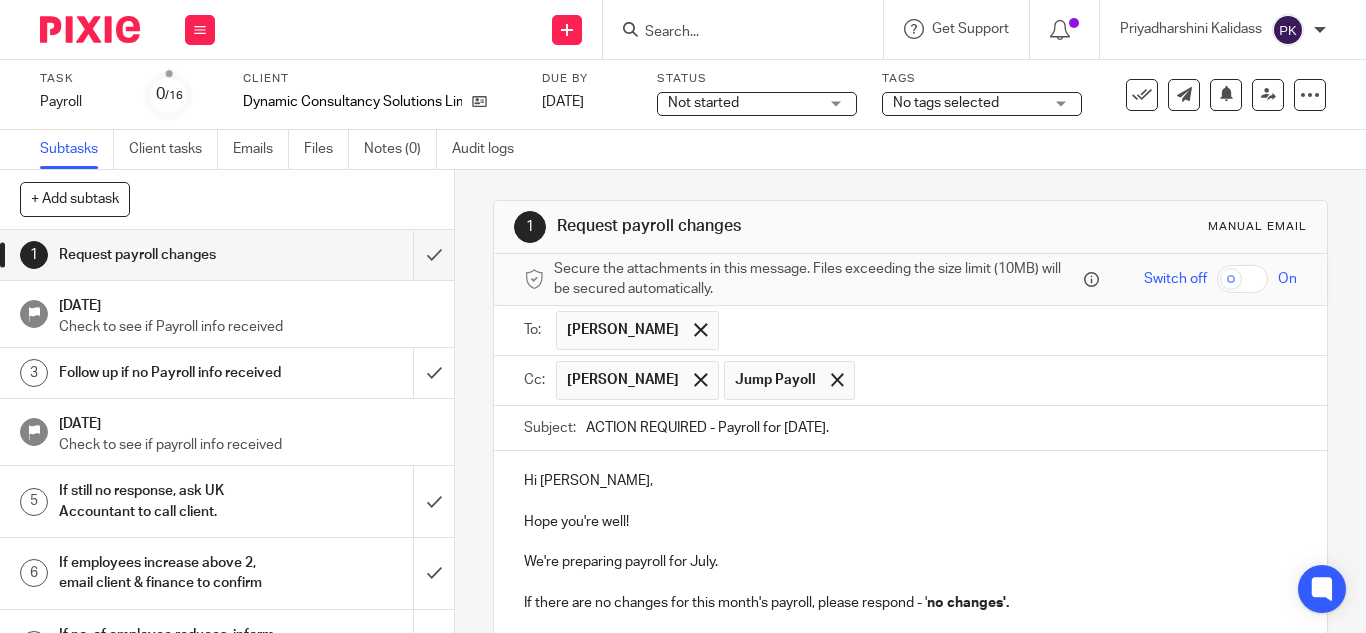 click at bounding box center [1077, 380] 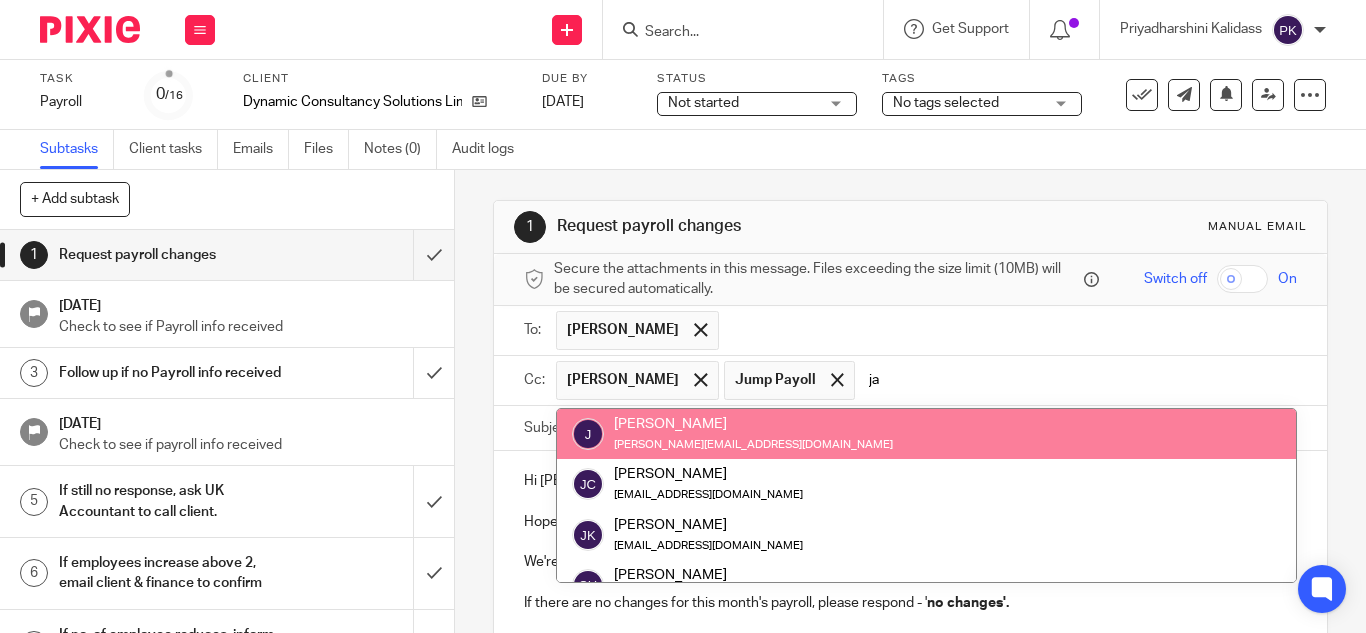 type on "ja" 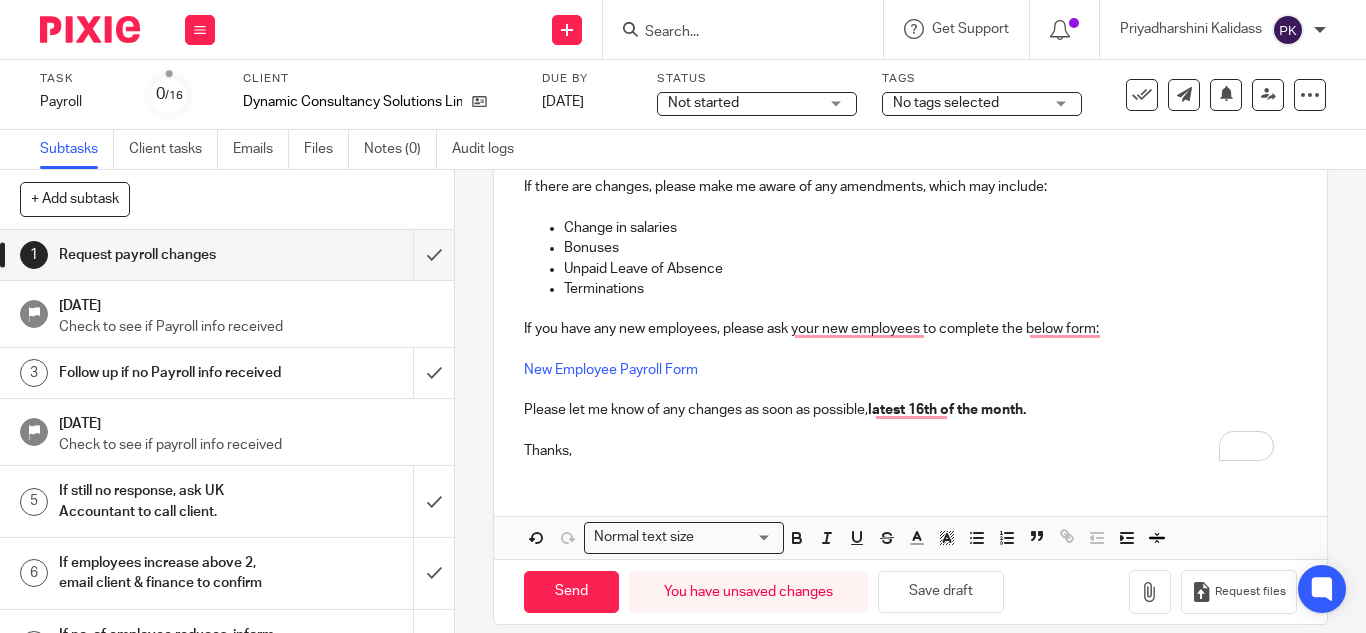 scroll, scrollTop: 478, scrollLeft: 0, axis: vertical 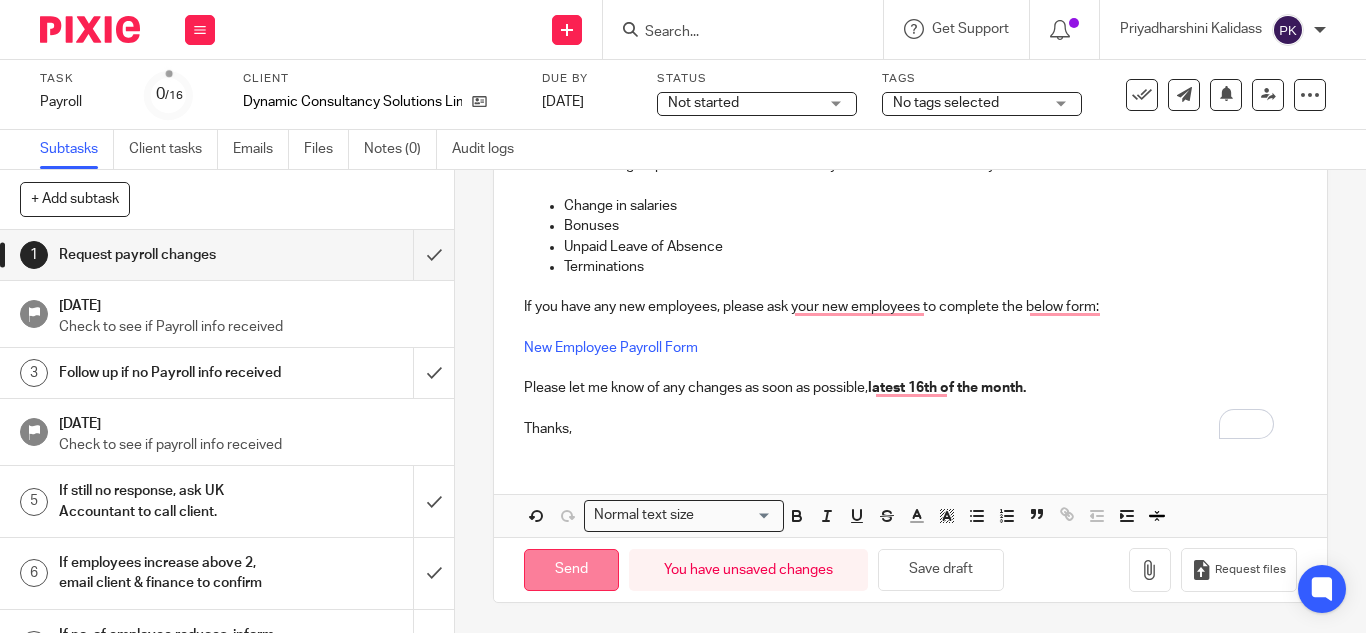 click on "Send" at bounding box center (571, 570) 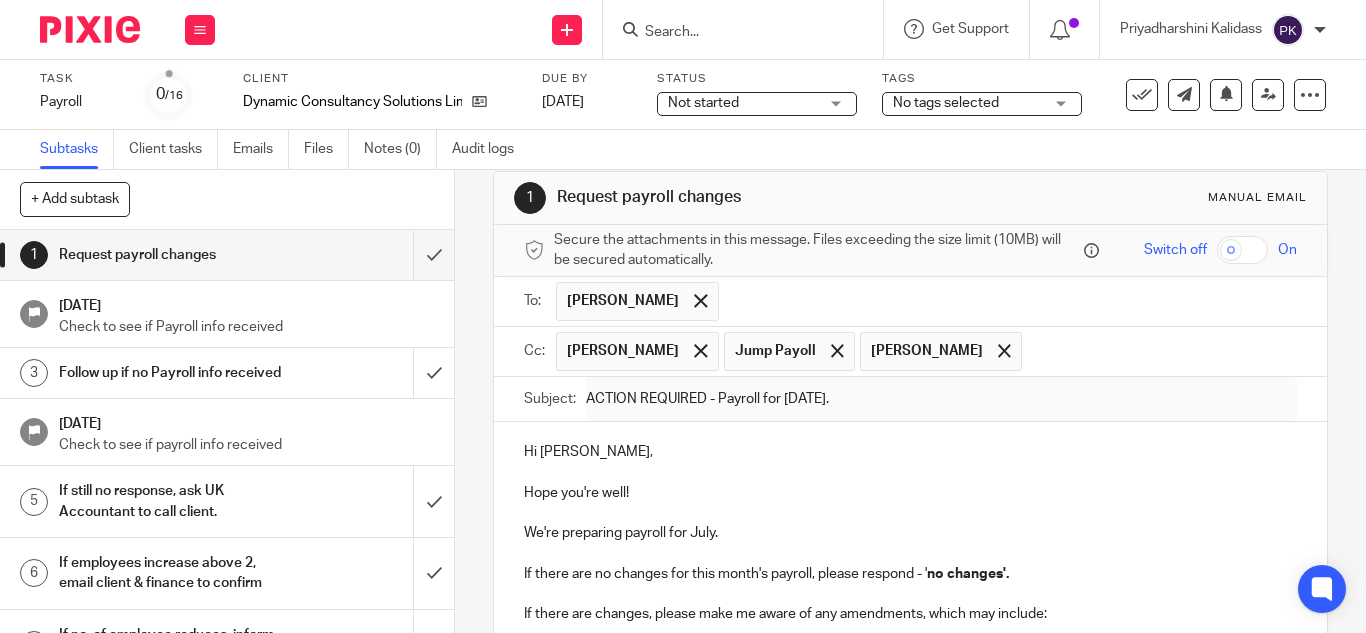 scroll, scrollTop: 0, scrollLeft: 0, axis: both 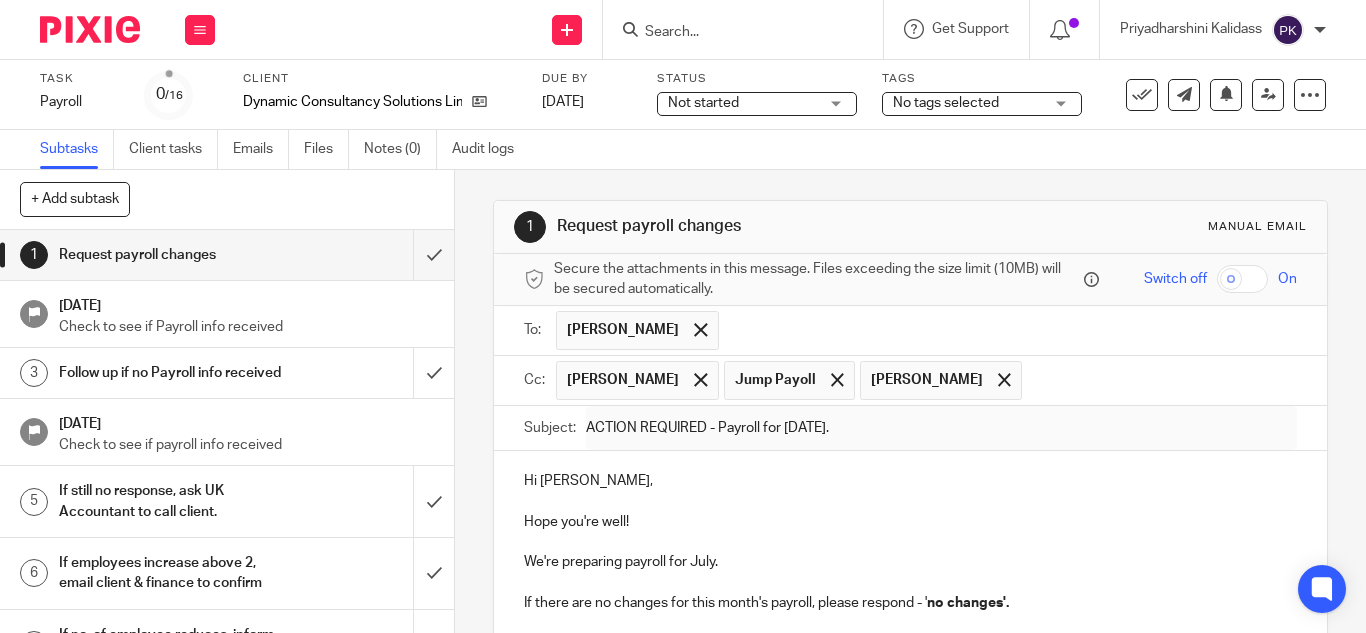 type on "Sent" 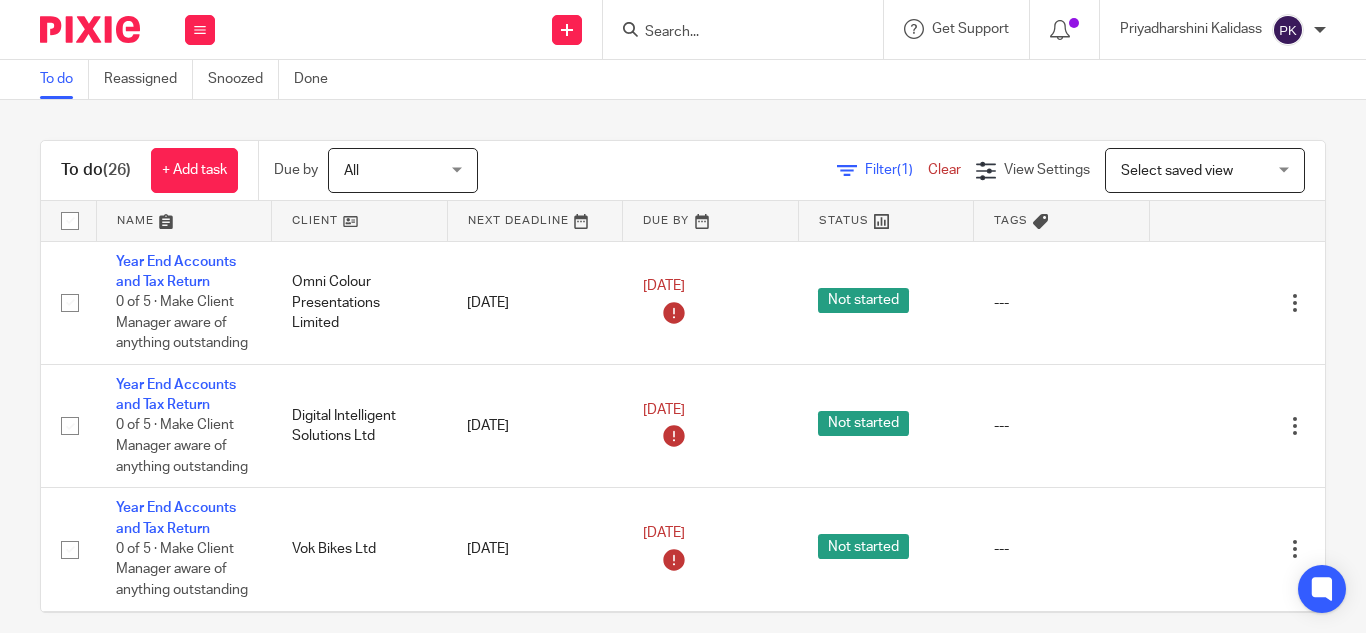 scroll, scrollTop: 0, scrollLeft: 0, axis: both 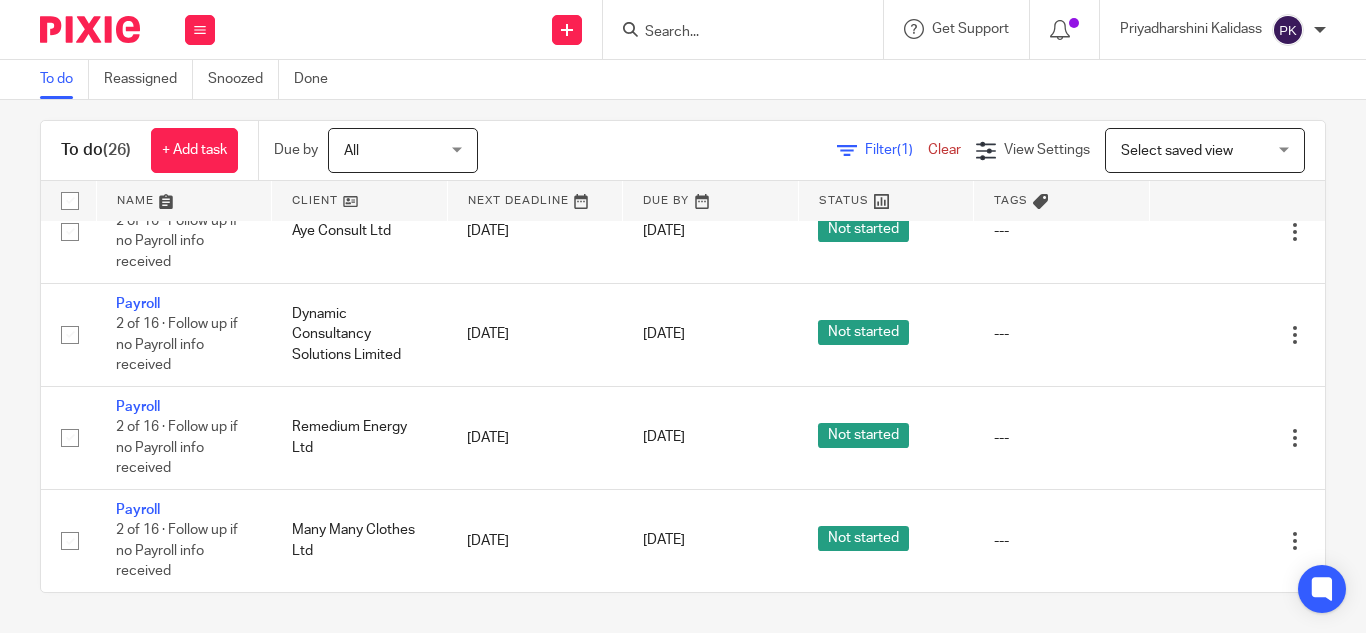 click on "(1)" at bounding box center [905, 150] 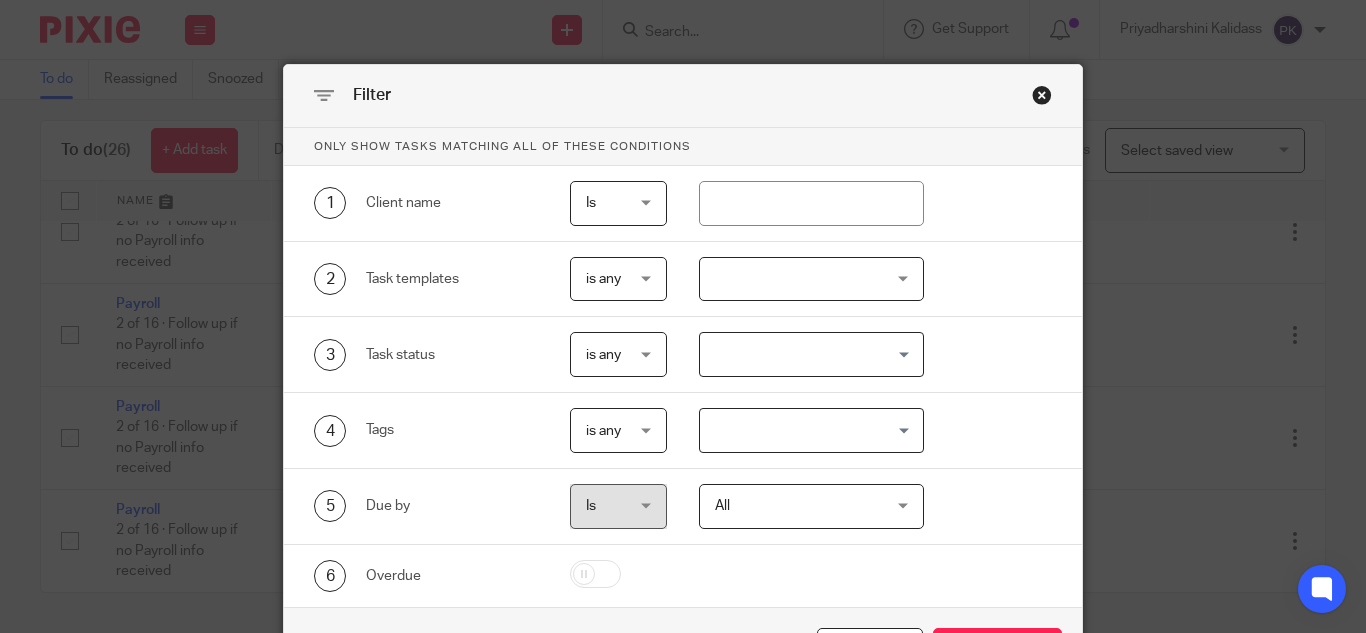 scroll, scrollTop: 15, scrollLeft: 0, axis: vertical 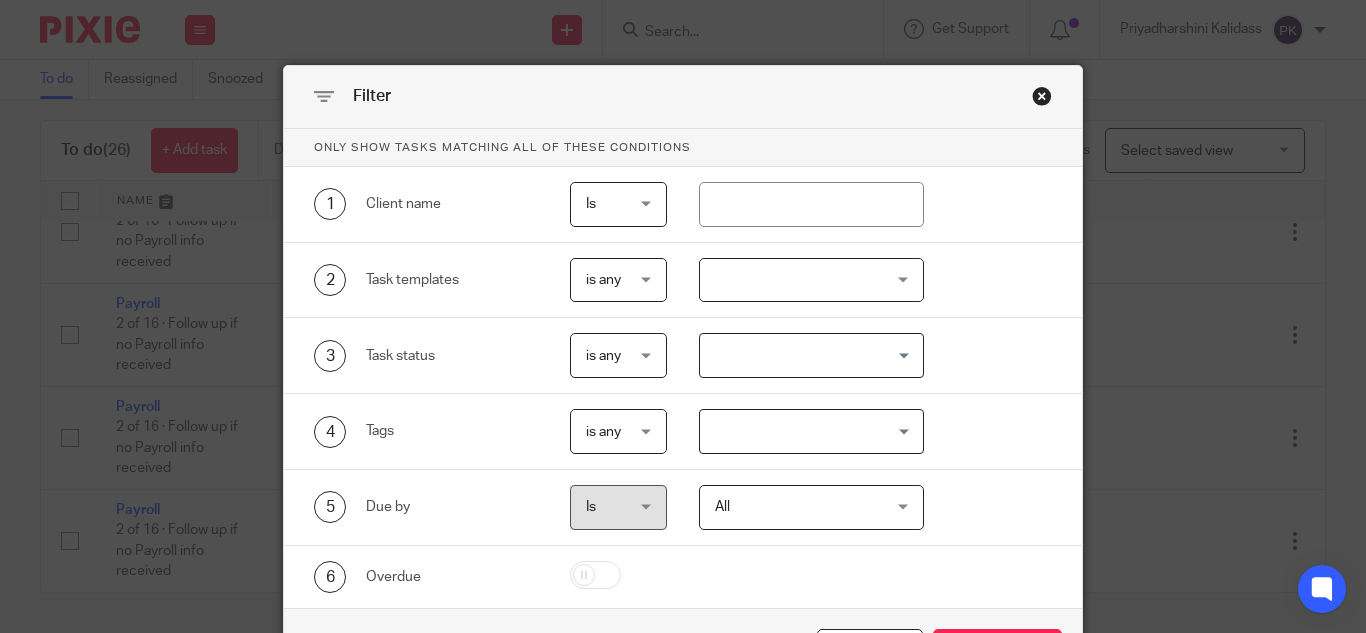 click on "2
Task templates
is any
is any
is any
is none
is_any
Disengagement
Incorporation
Unincorporation
Change of address
Bookkeeping - Automated
Personal tax
VAT Return
Payroll
New client onboarding
Confirmation statement
Management accounts
Year End Accounts and Tax Return
Payroll - shut down
VAT - deregistration
VAT - registration
VAT - Quarterly EC Sales List" at bounding box center [683, 281] 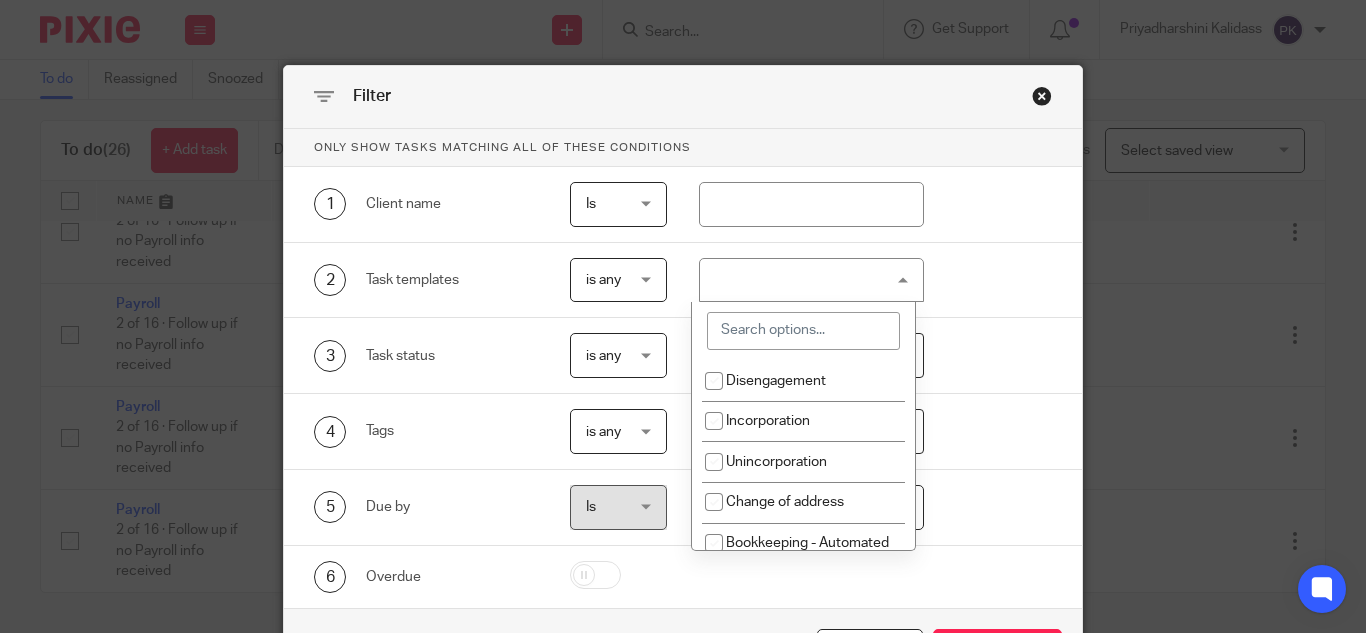 click at bounding box center [811, 280] 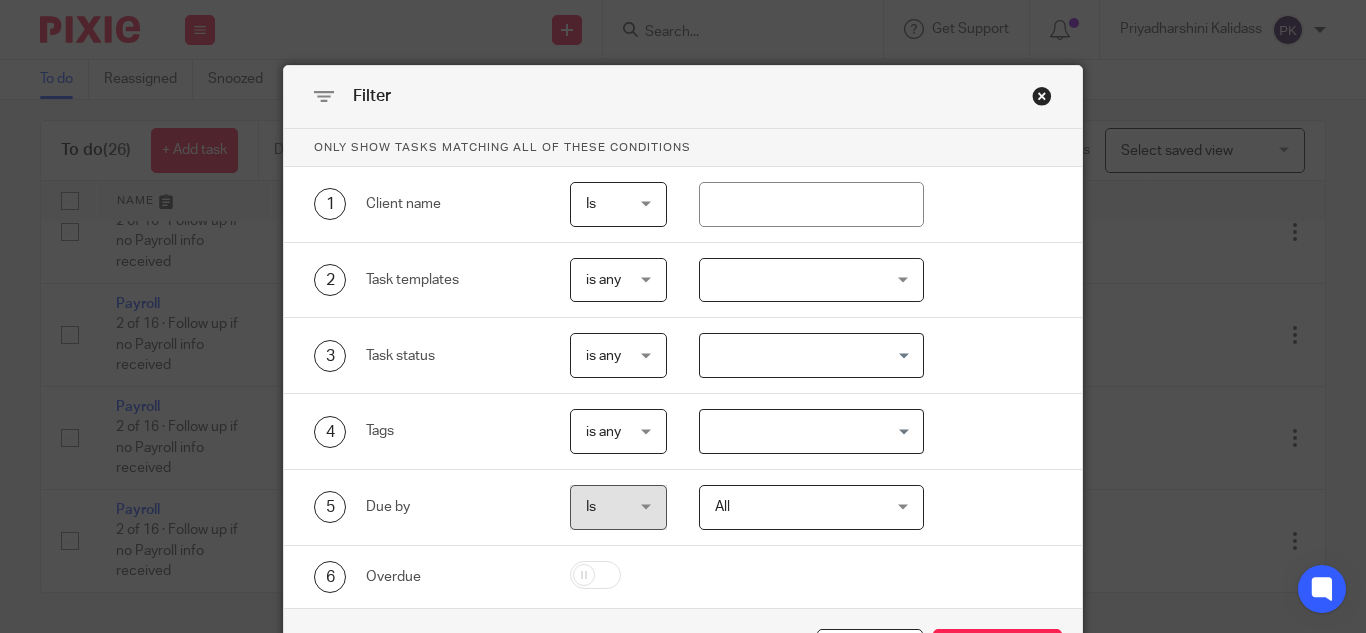 click at bounding box center [811, 280] 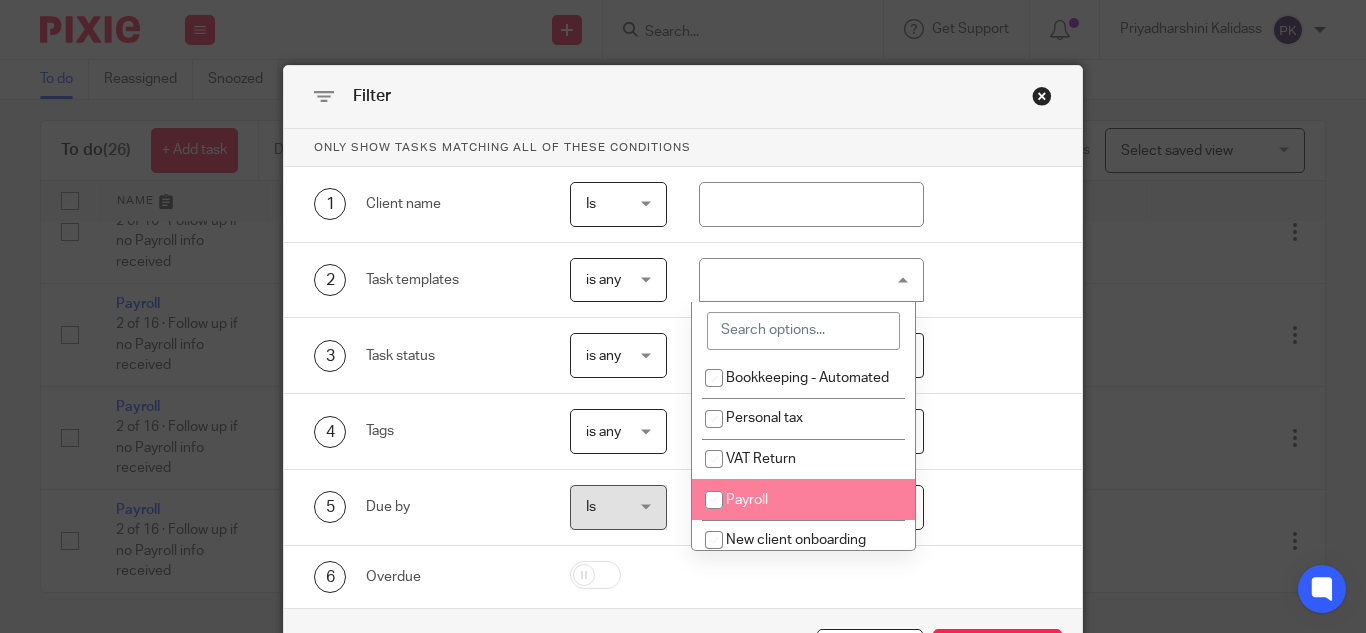 scroll, scrollTop: 167, scrollLeft: 0, axis: vertical 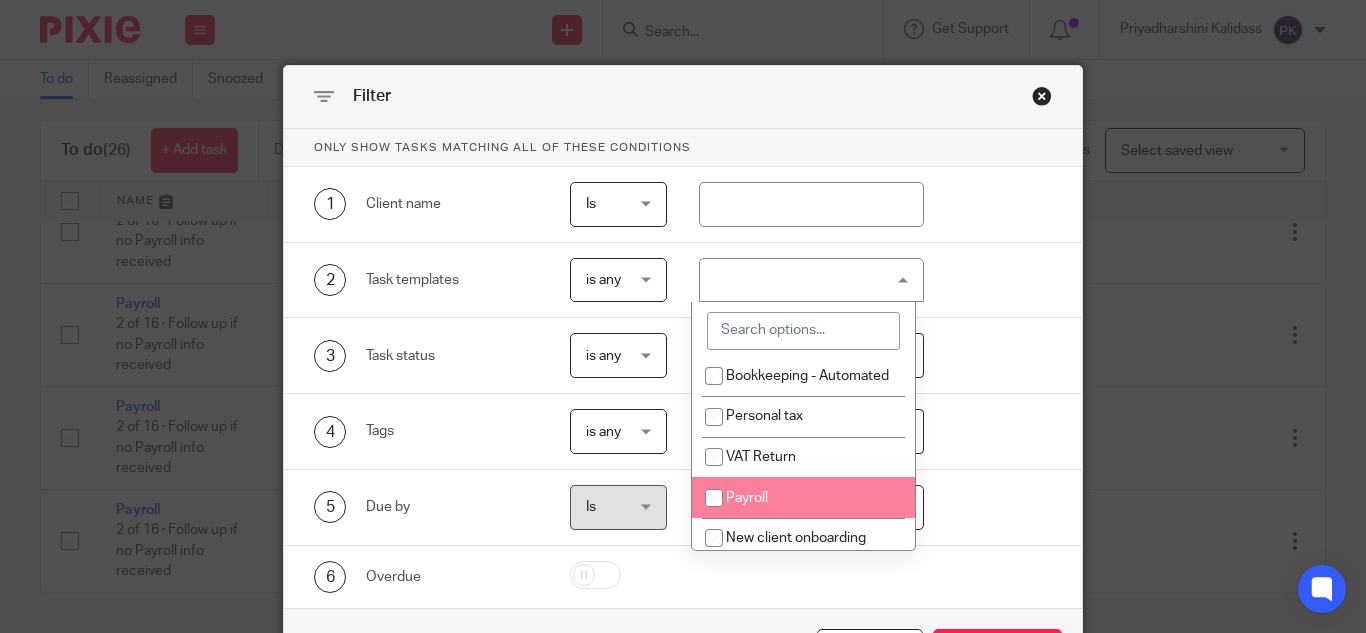 click on "Payroll" at bounding box center [747, 498] 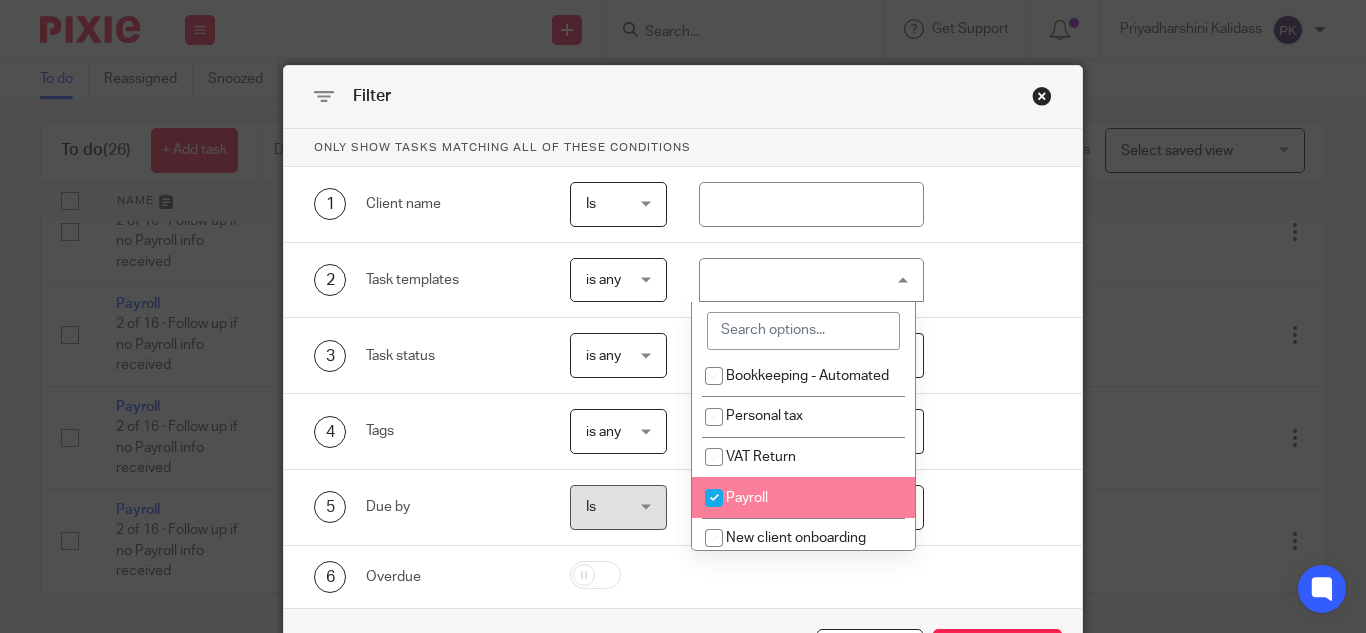 checkbox on "true" 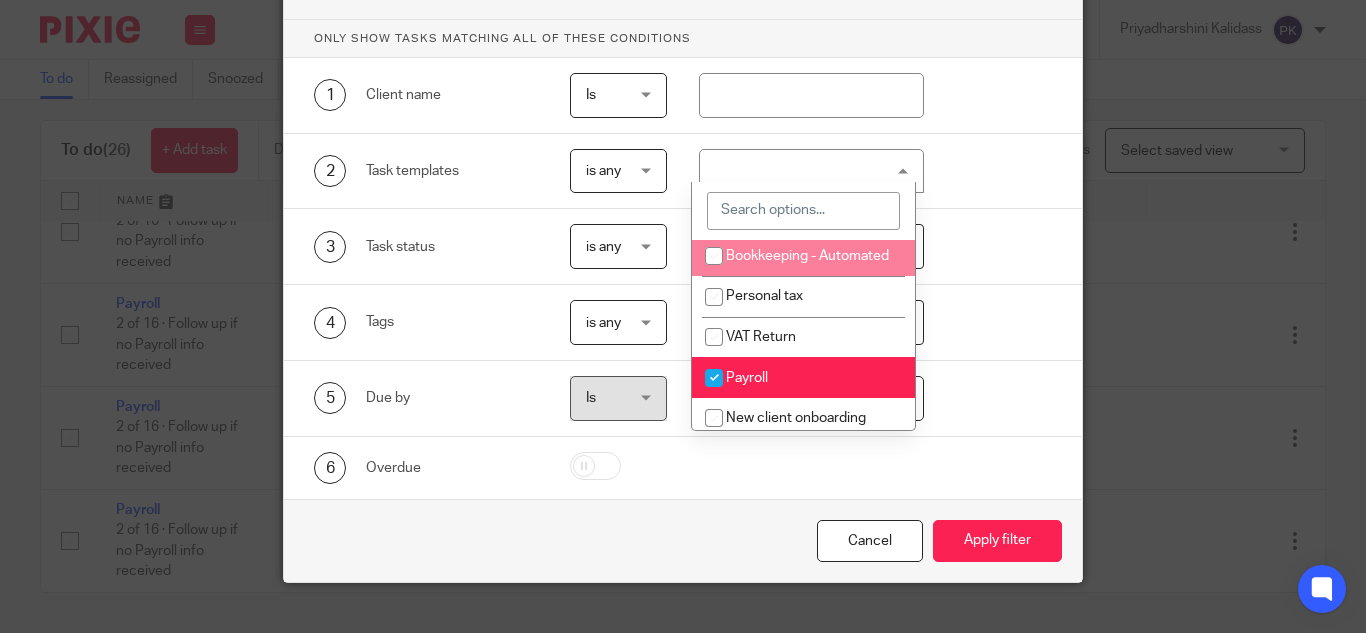 scroll, scrollTop: 154, scrollLeft: 0, axis: vertical 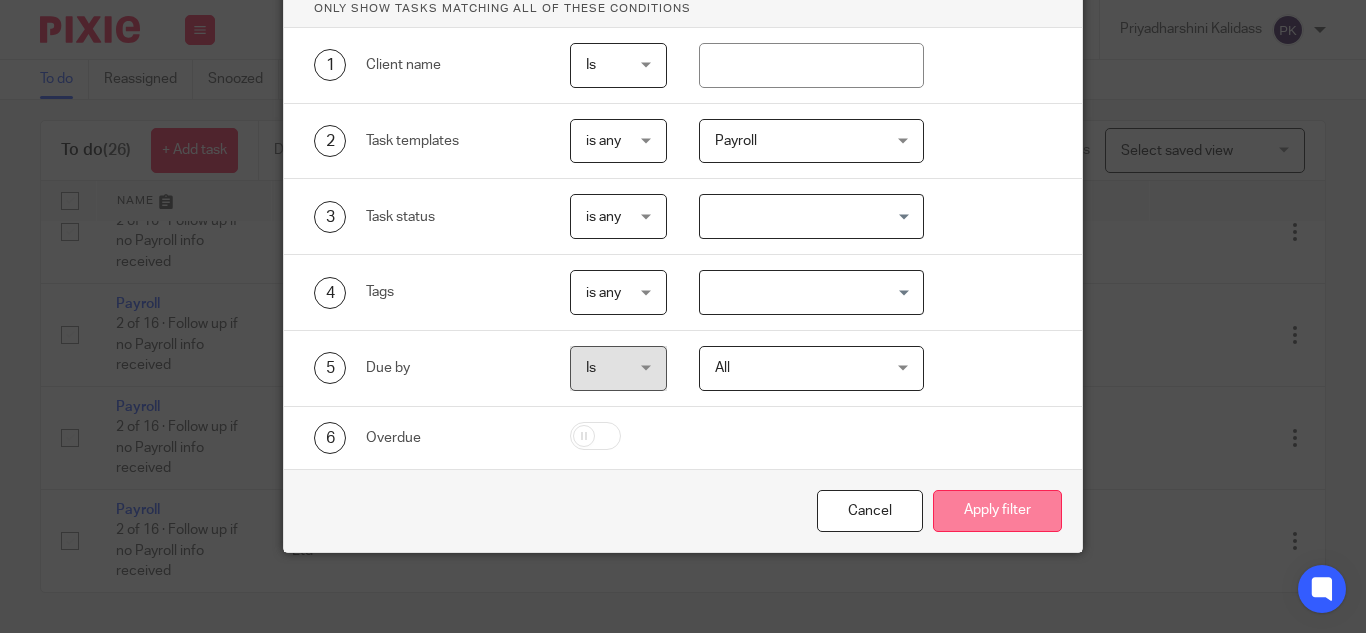 click on "Apply filter" at bounding box center [997, 511] 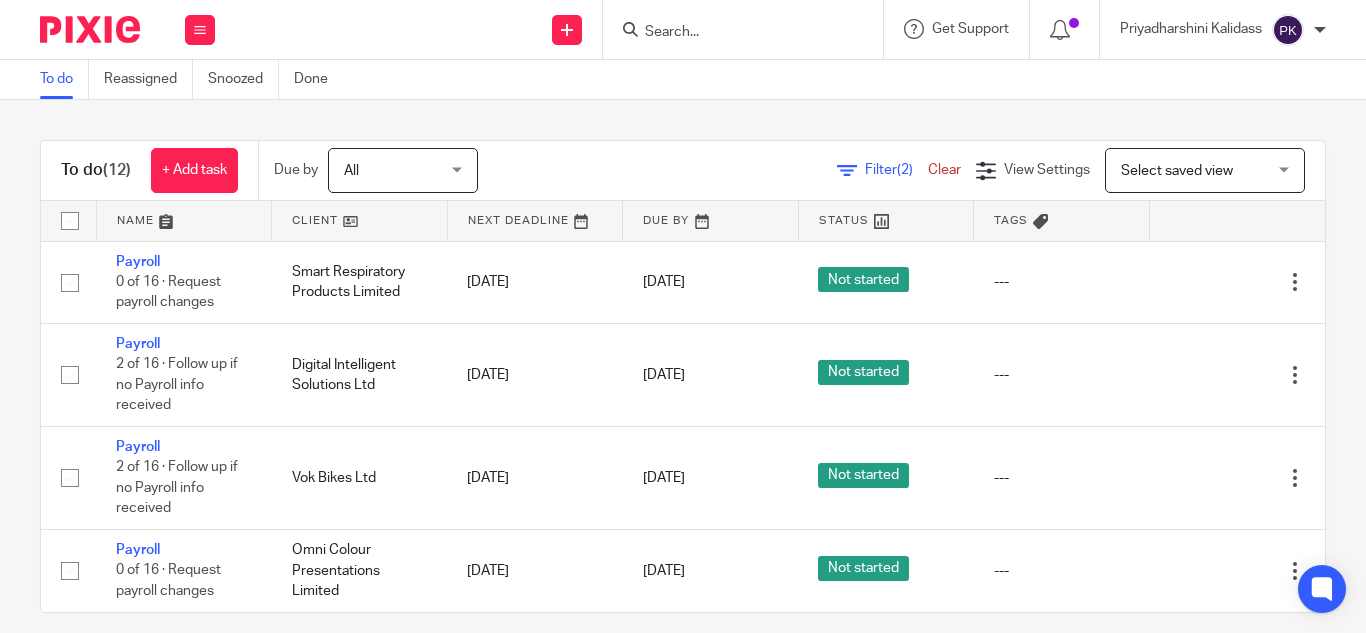 scroll, scrollTop: 0, scrollLeft: 0, axis: both 